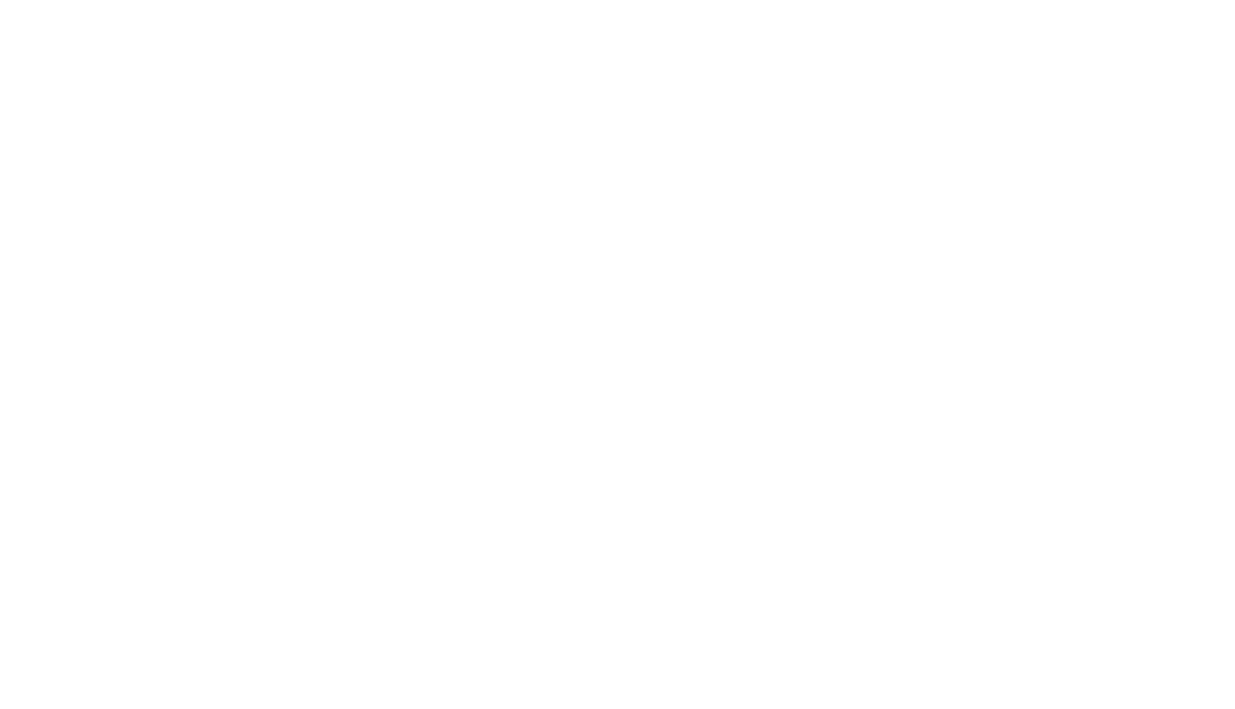 scroll, scrollTop: 0, scrollLeft: 0, axis: both 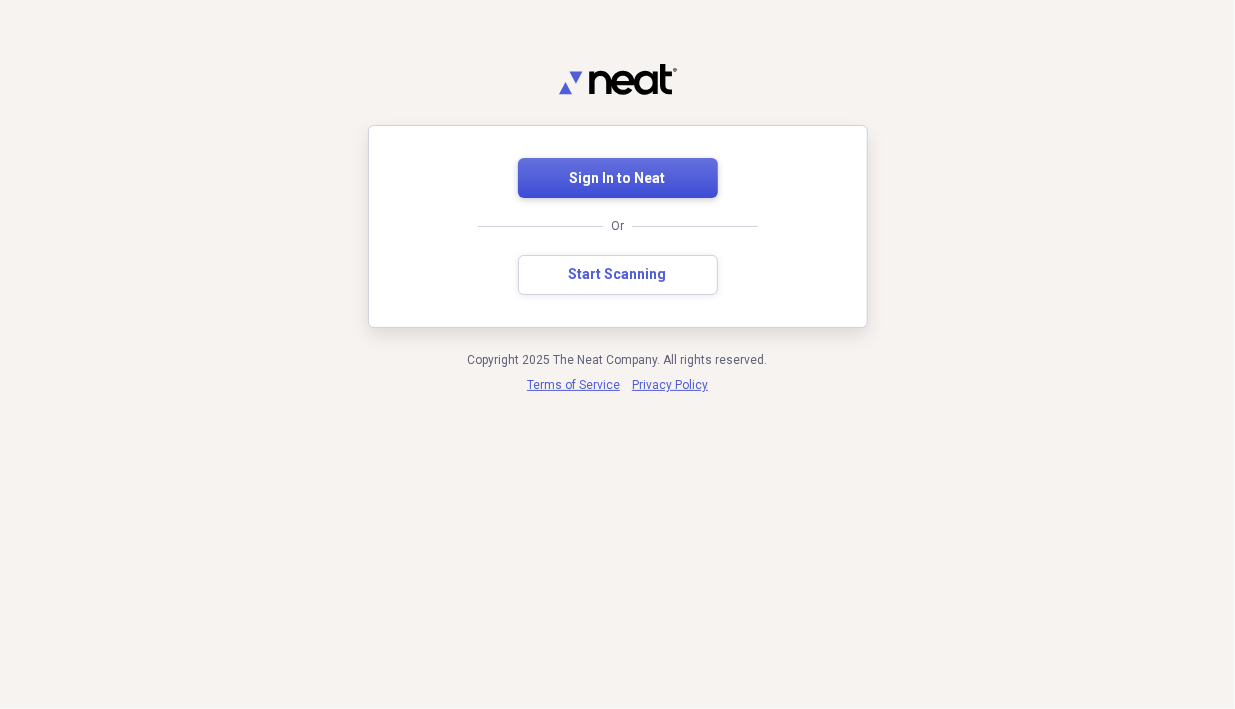 click on "Sign In to Neat" at bounding box center [618, 178] 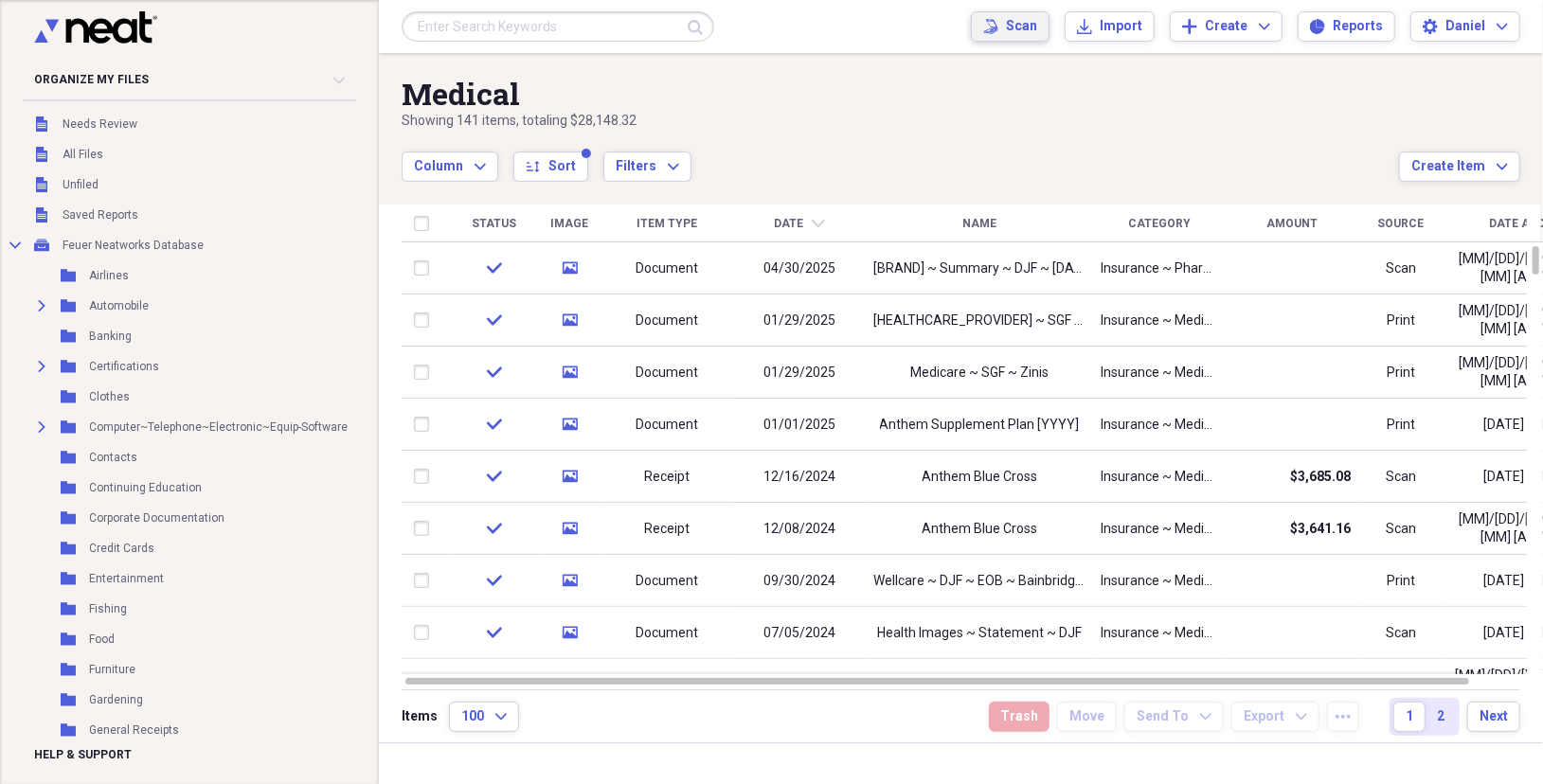 click on "Scan" at bounding box center (1021, 27) 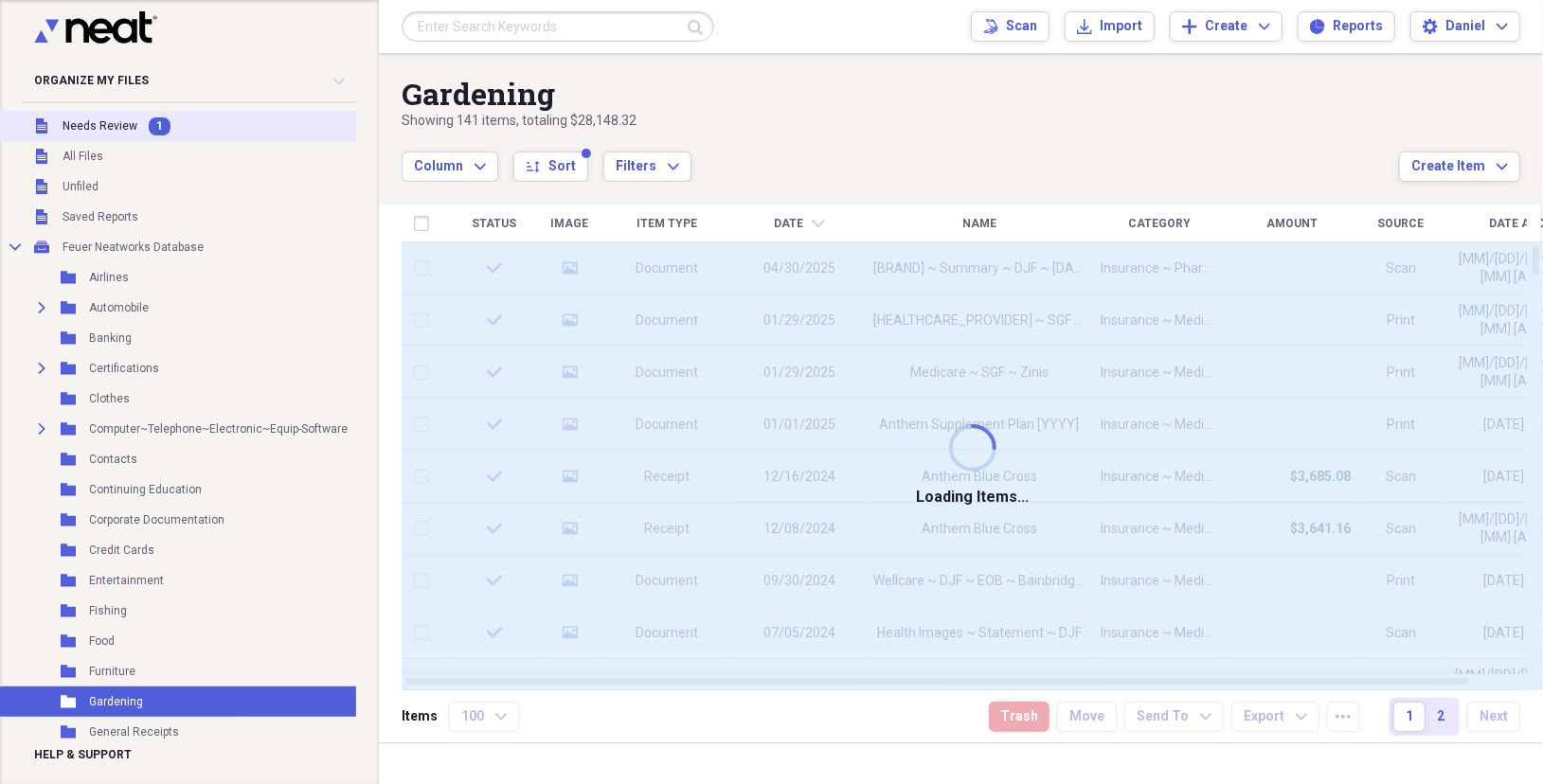 click on "Needs Review" at bounding box center [99, 126] 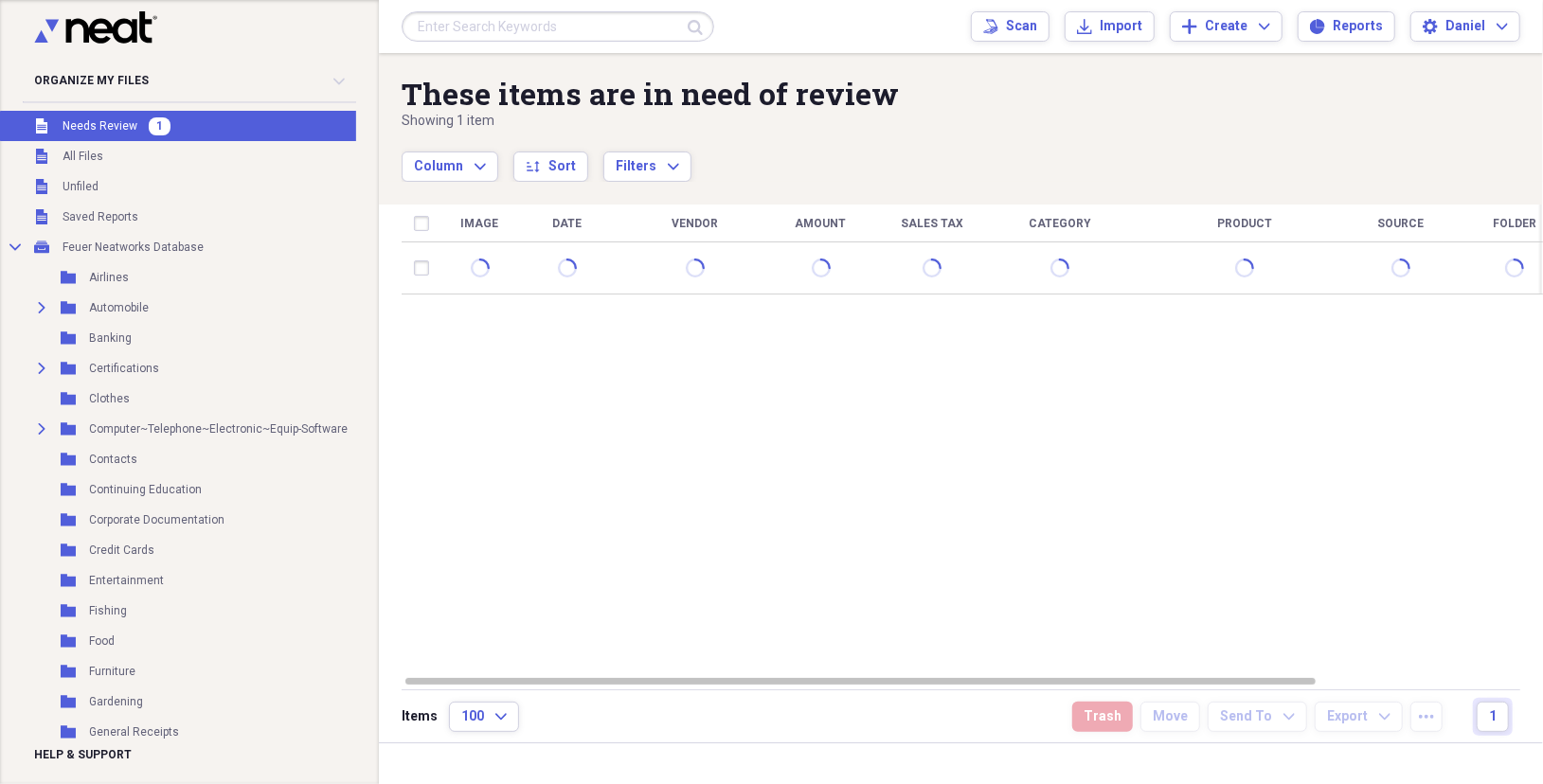 click on "Needs Review" at bounding box center [99, 126] 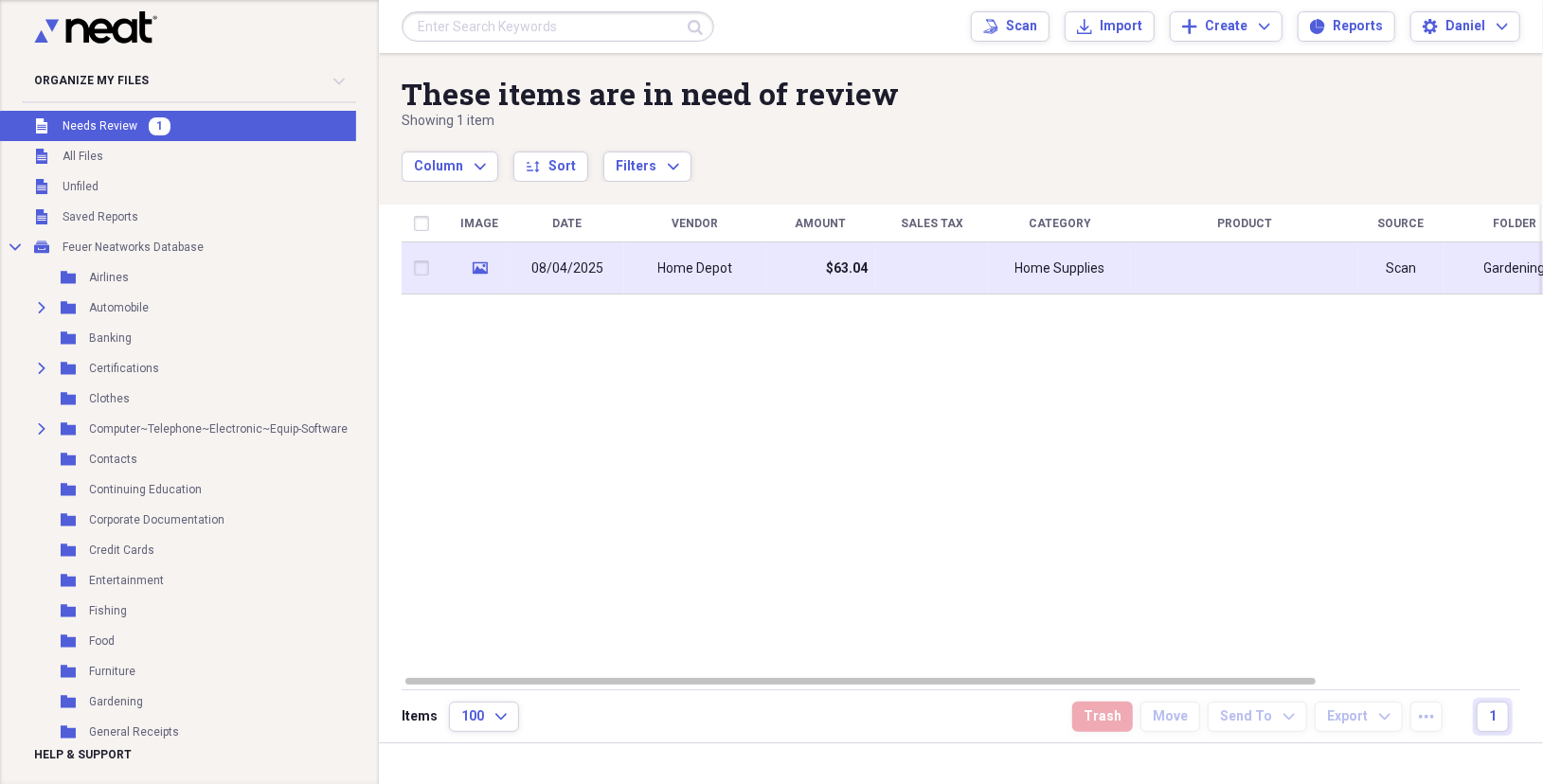 click on "media" at bounding box center [479, 268] 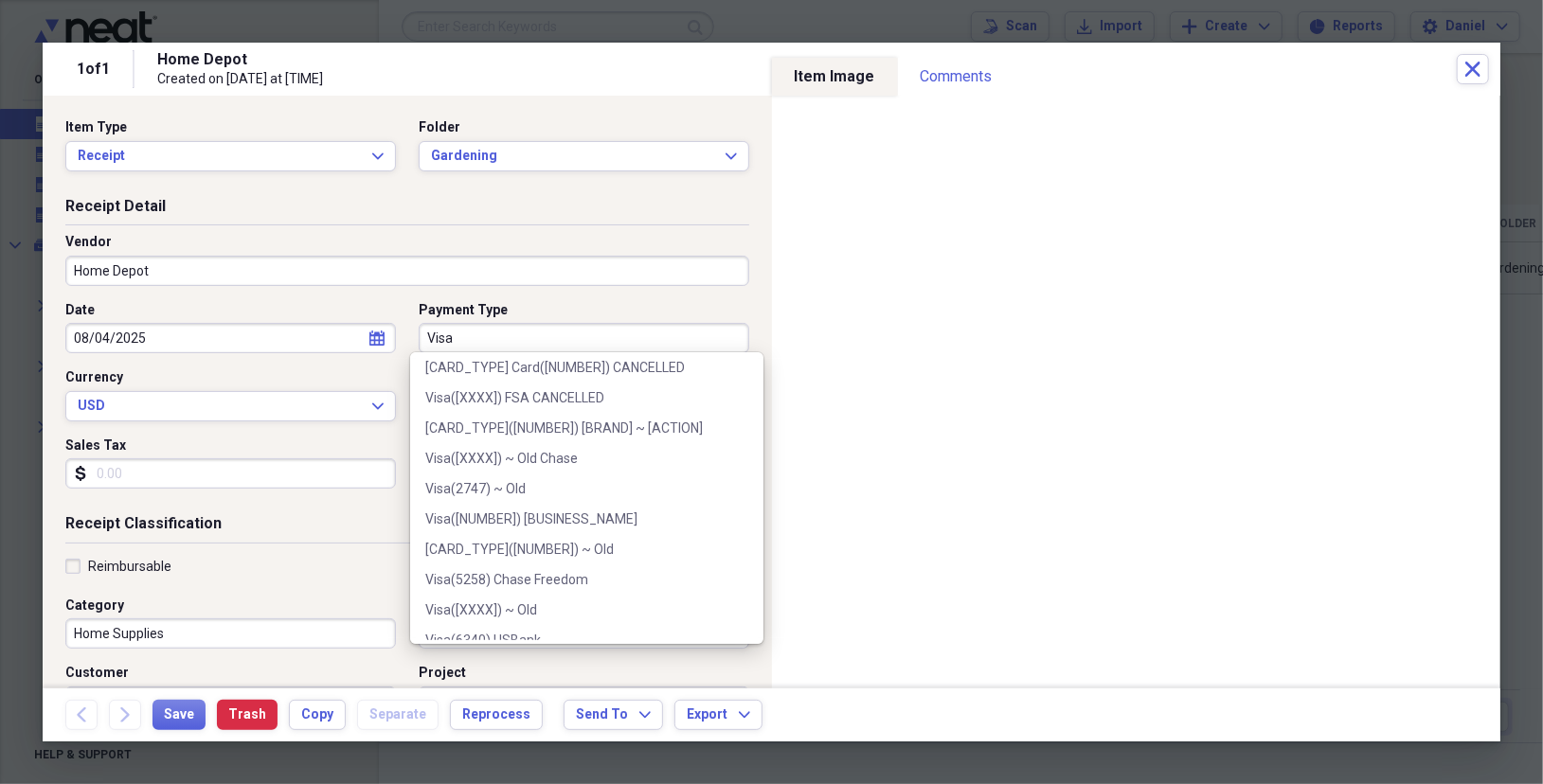 scroll, scrollTop: 1488, scrollLeft: 0, axis: vertical 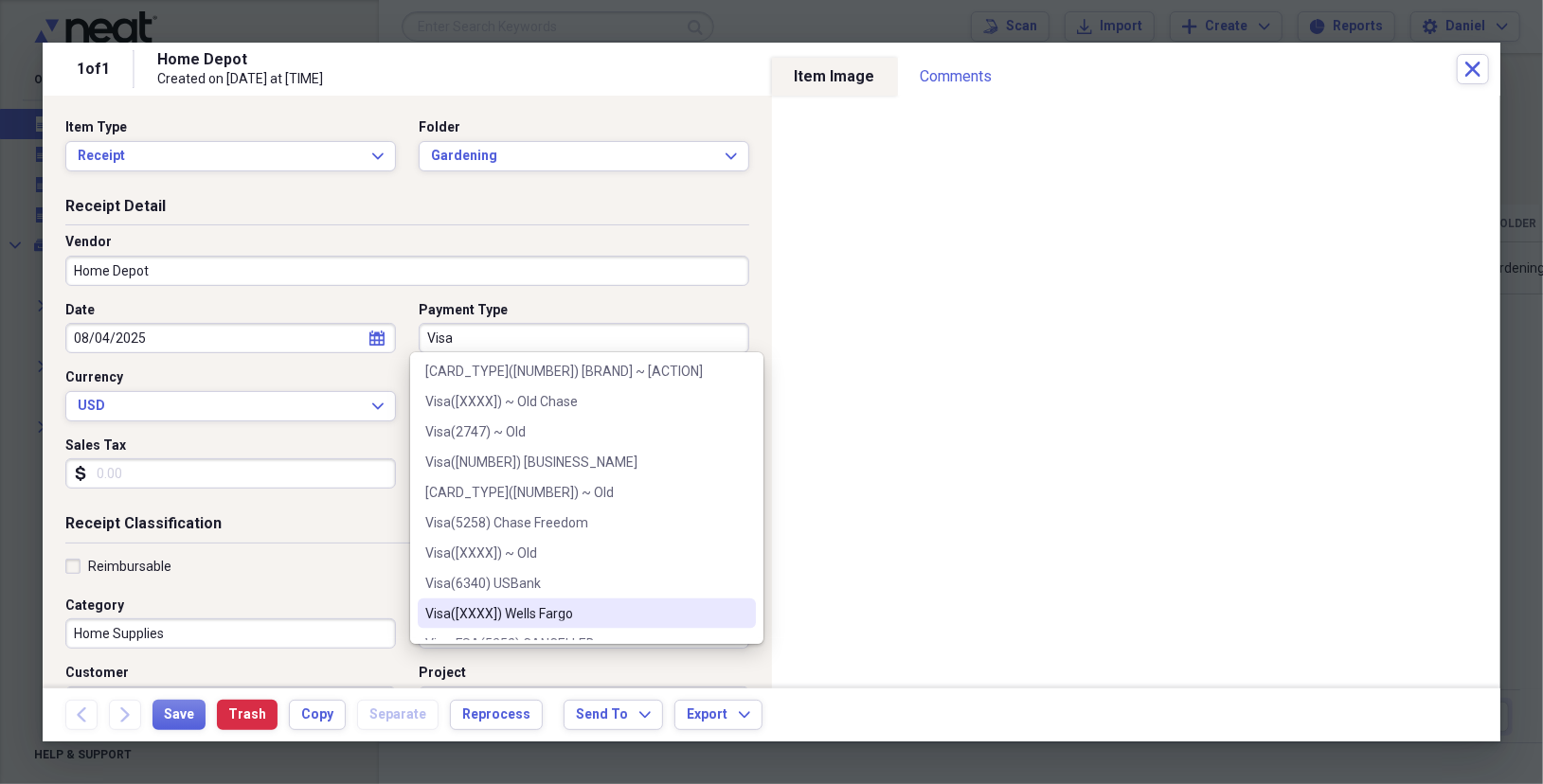 click on "Visa([XXXX]) Wells Fargo" at bounding box center [575, 614] 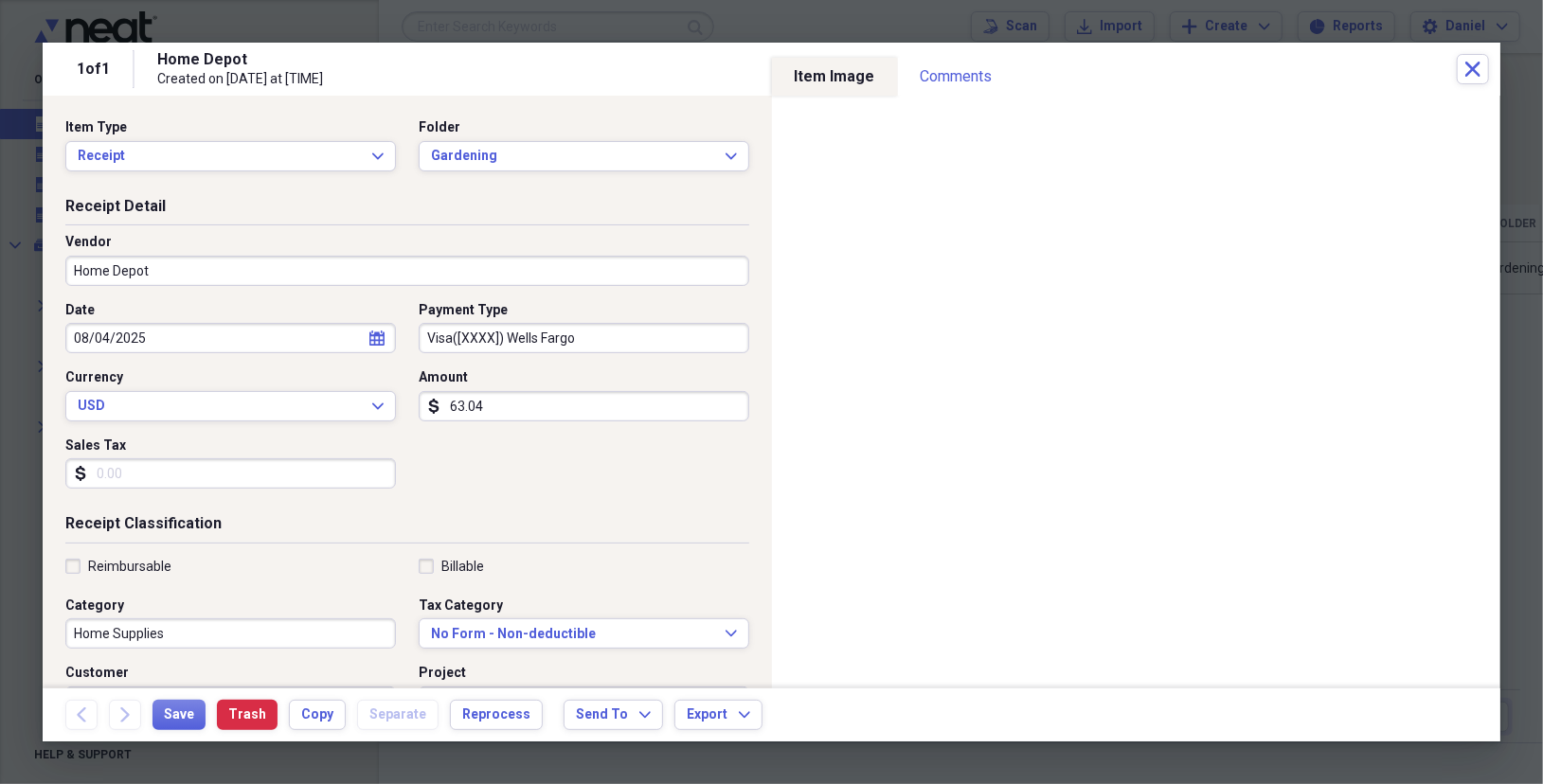 click on "Sales Tax" at bounding box center (230, 473) 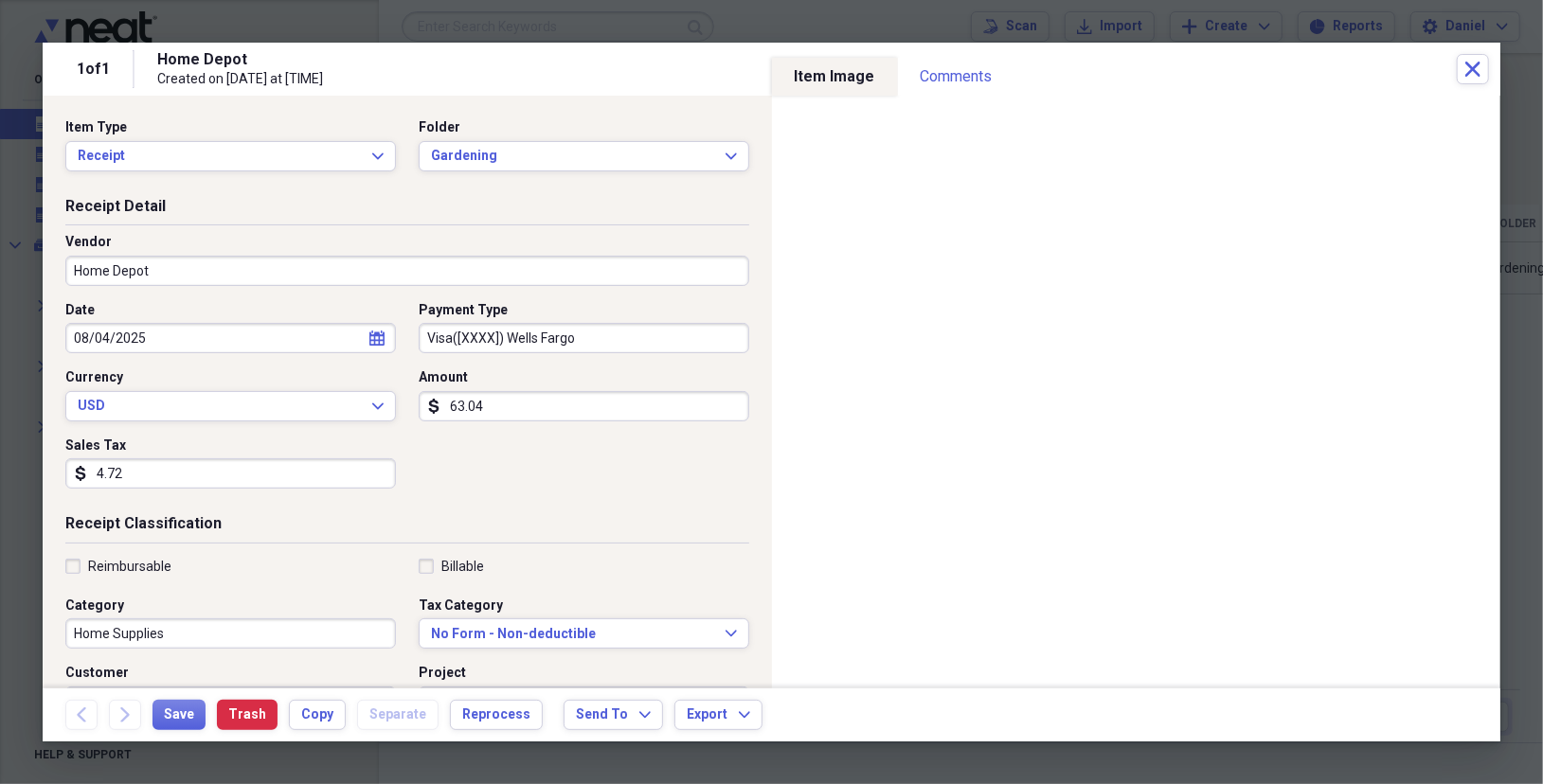 type on "4.72" 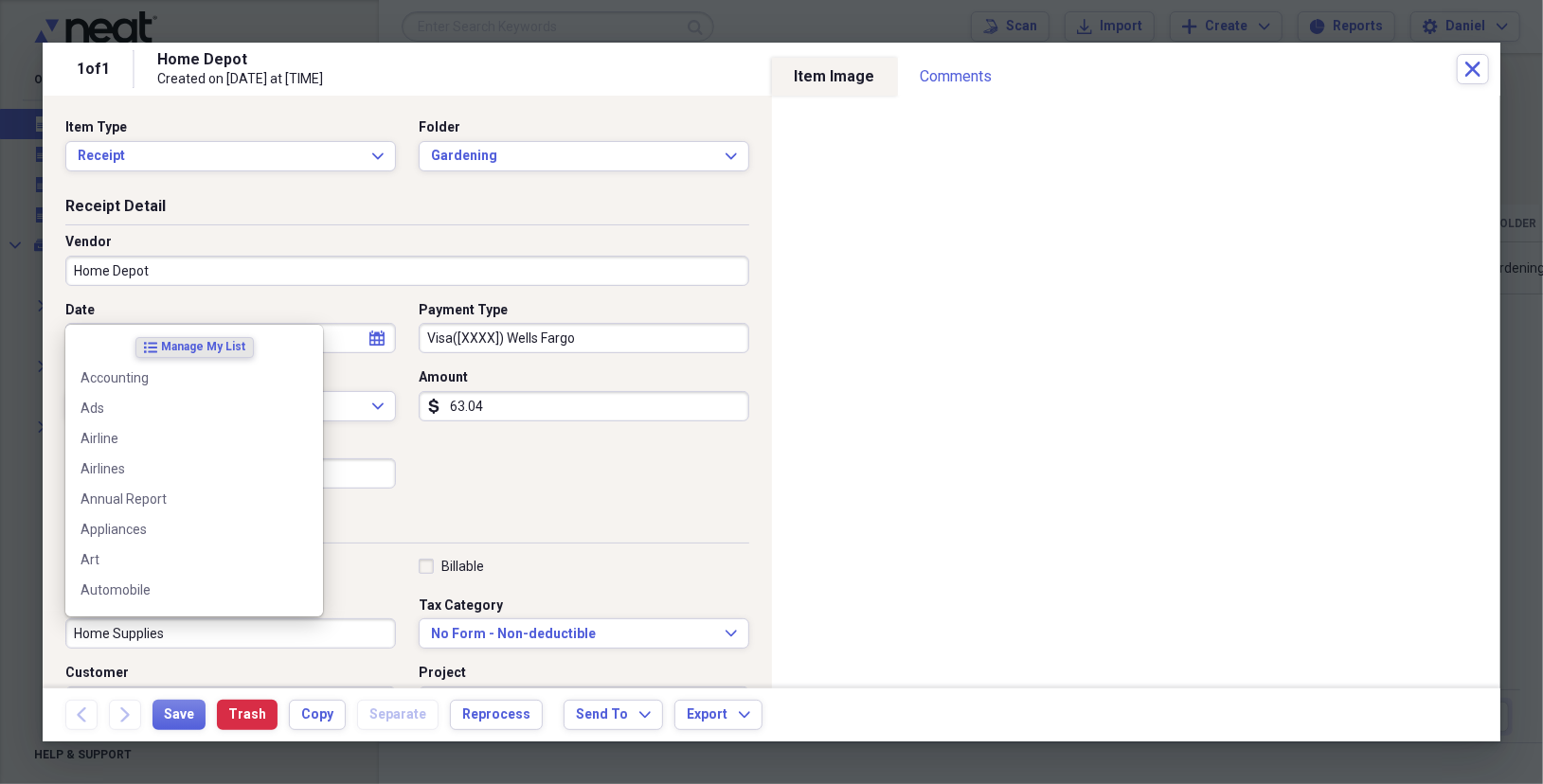 click on "Home Supplies" at bounding box center (230, 633) 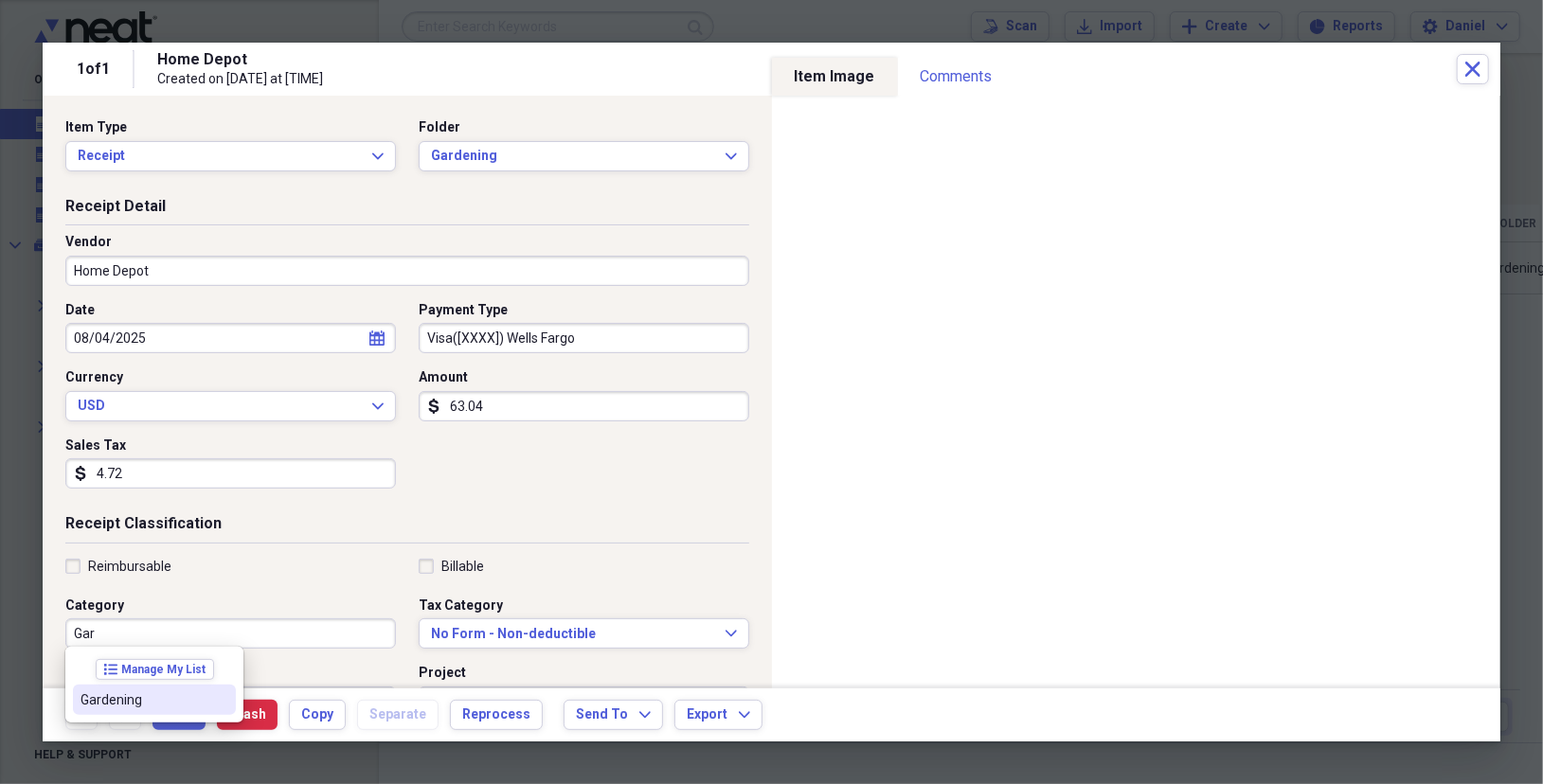 click on "Gardening" at bounding box center [143, 700] 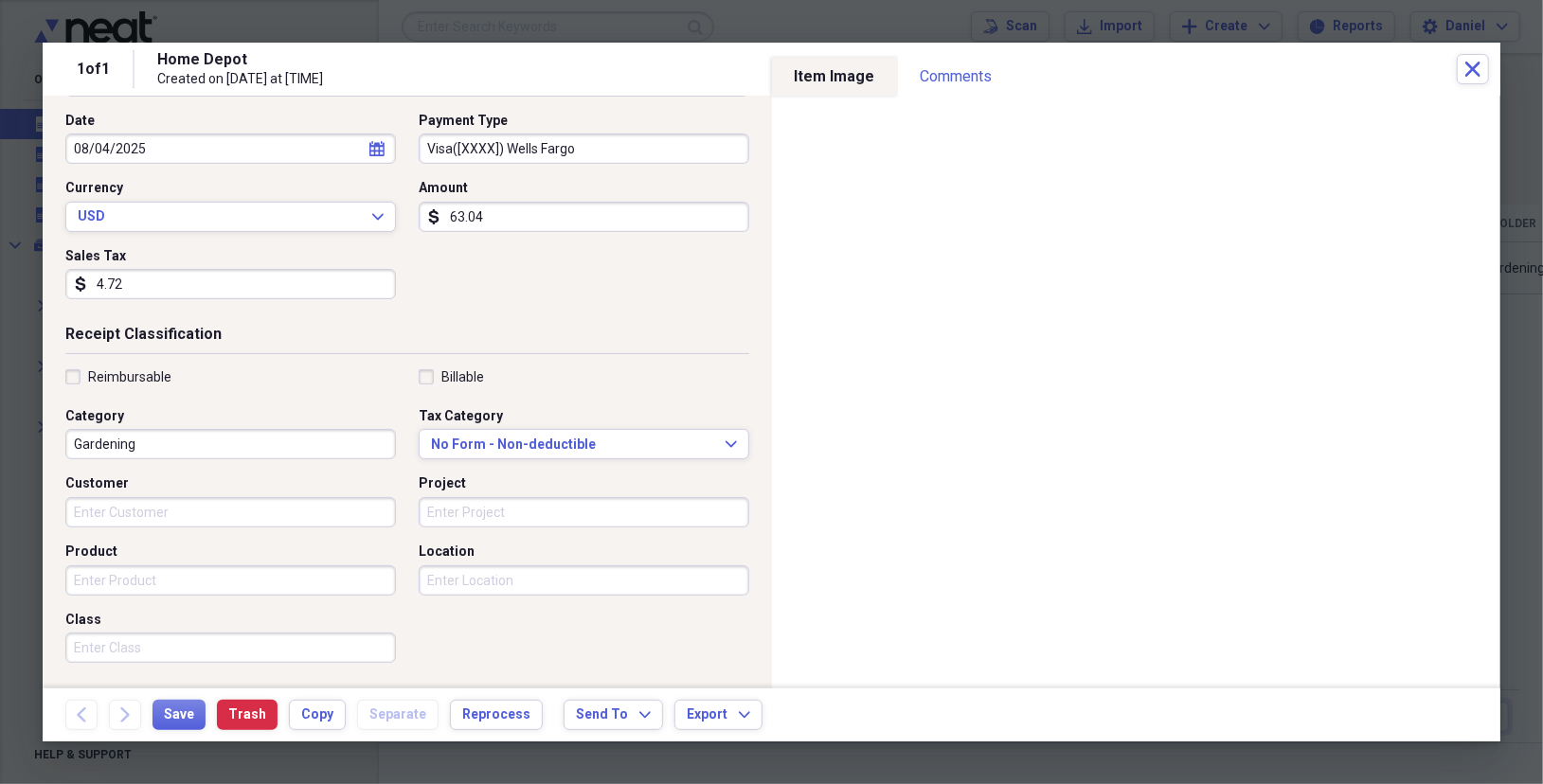 scroll, scrollTop: 369, scrollLeft: 0, axis: vertical 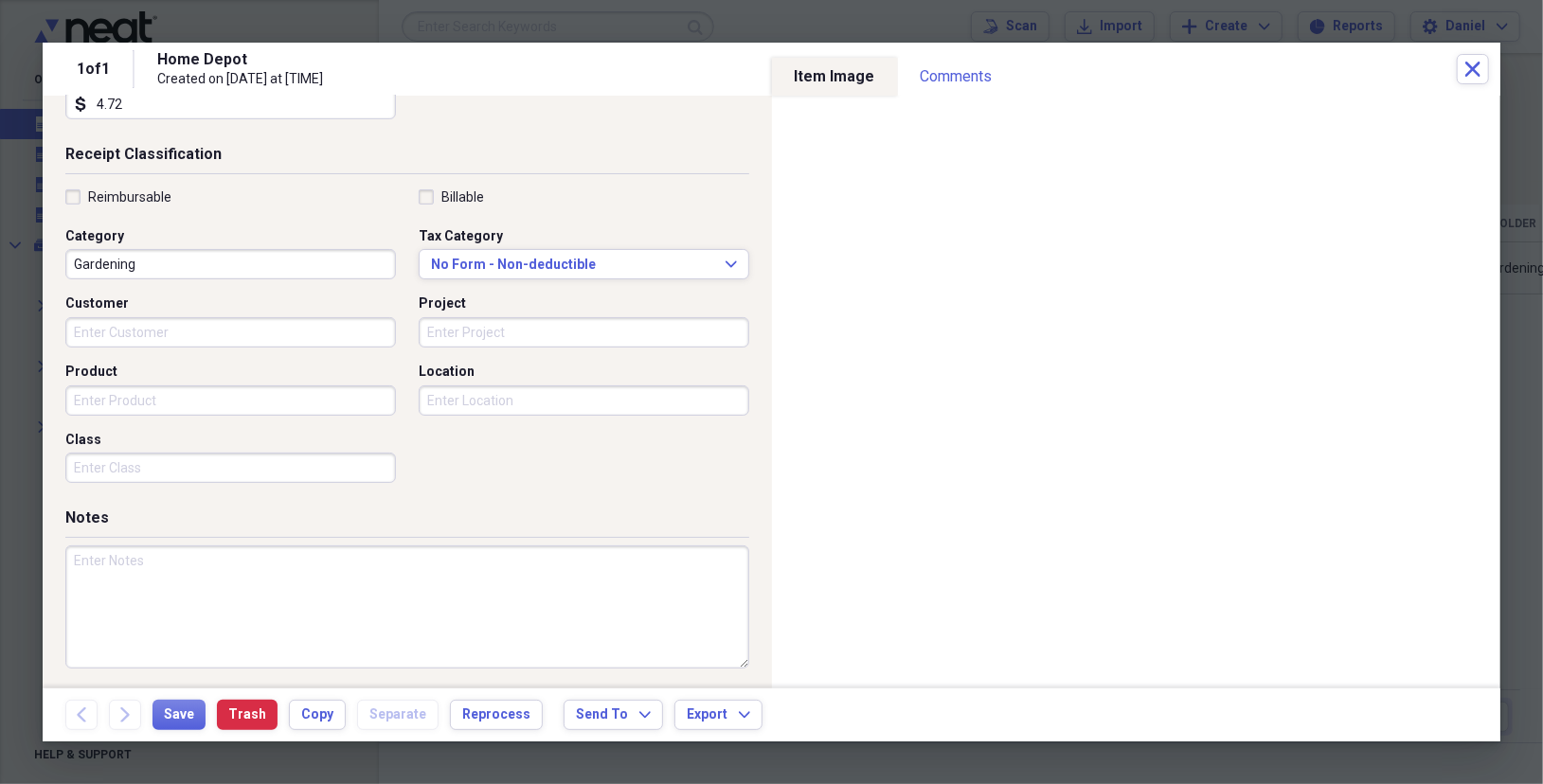 click at bounding box center (407, 607) 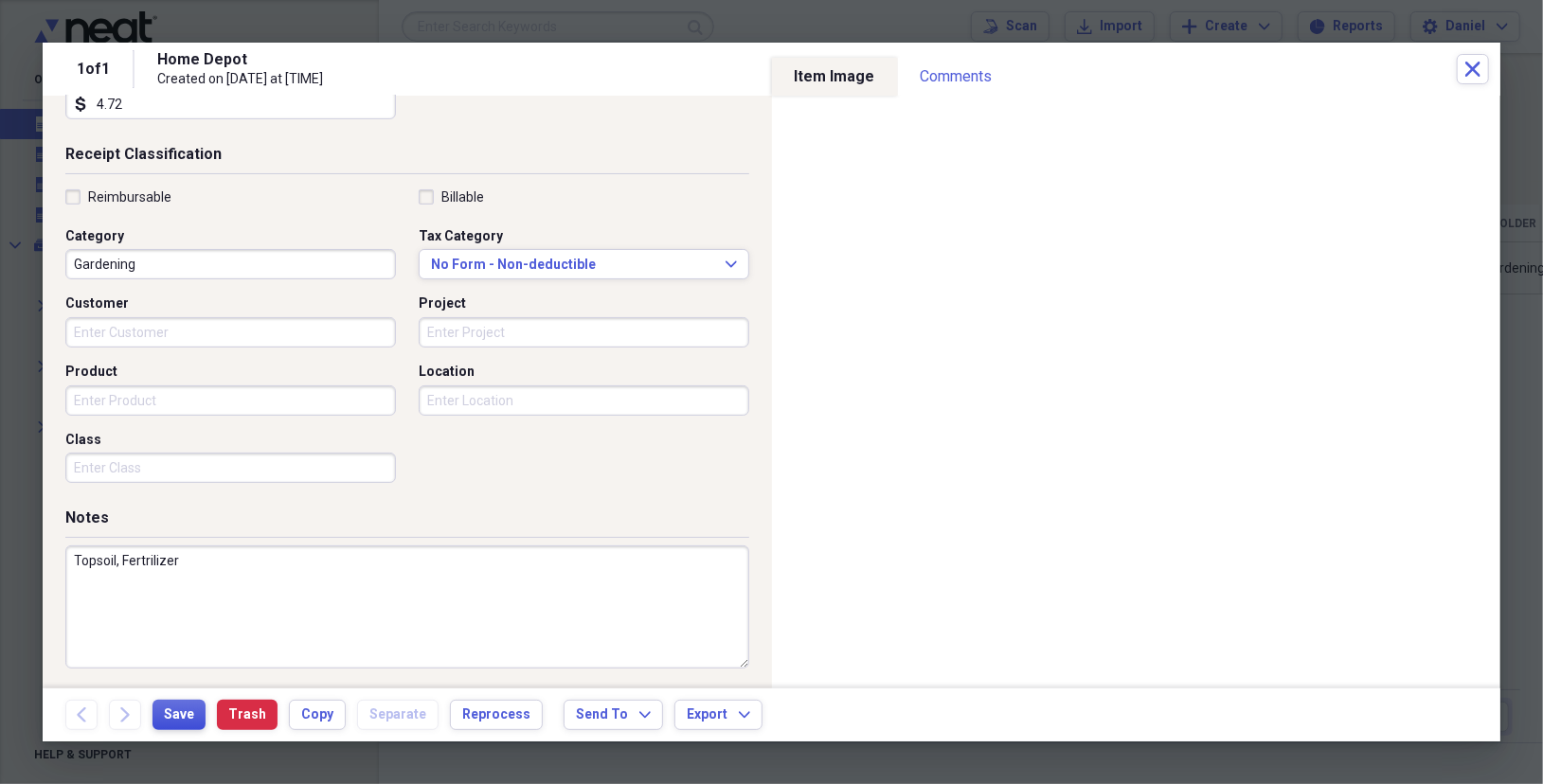 click on "Save" at bounding box center (179, 715) 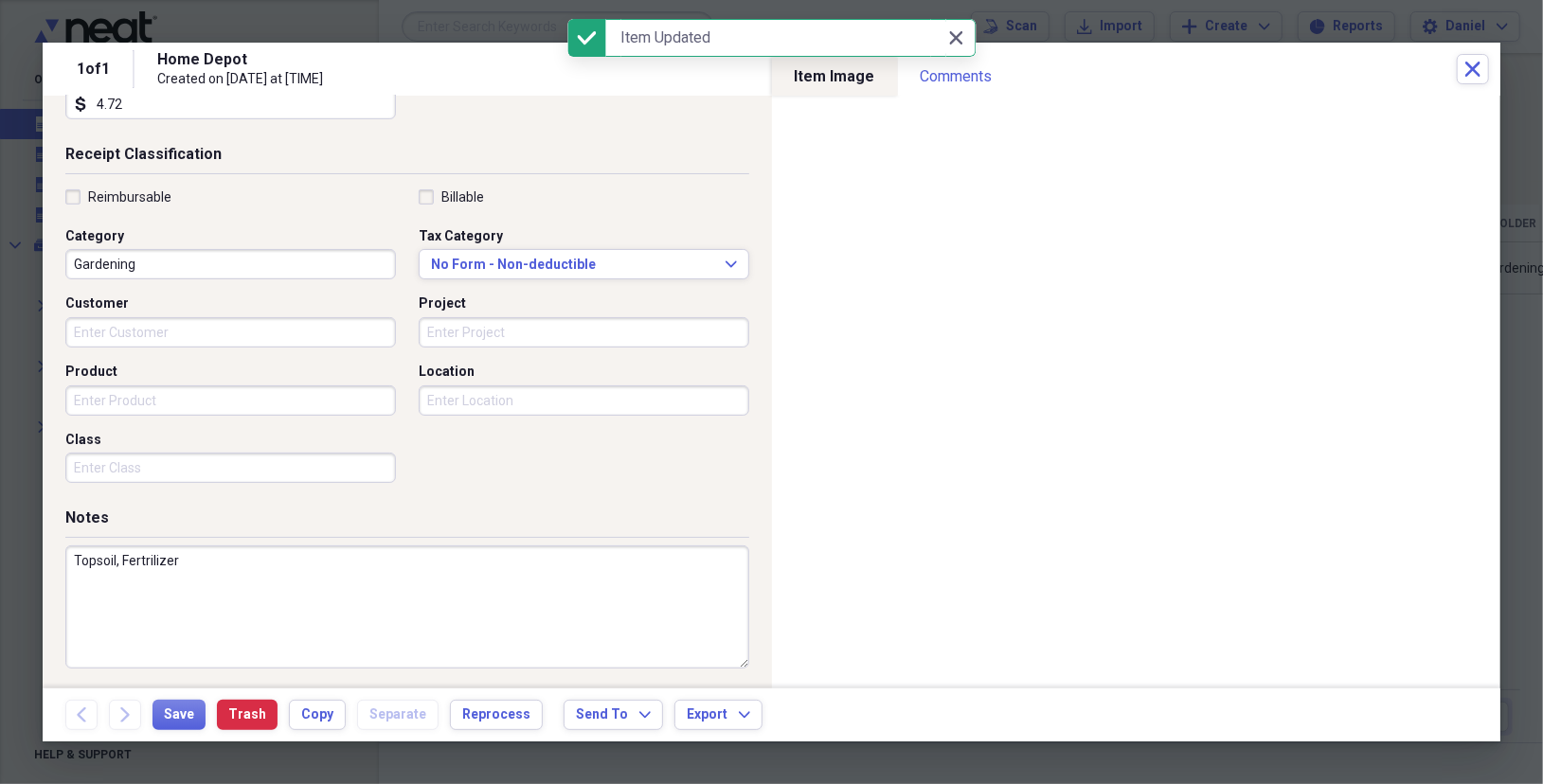 click on "Topsoil, Fertrilizer" at bounding box center (407, 607) 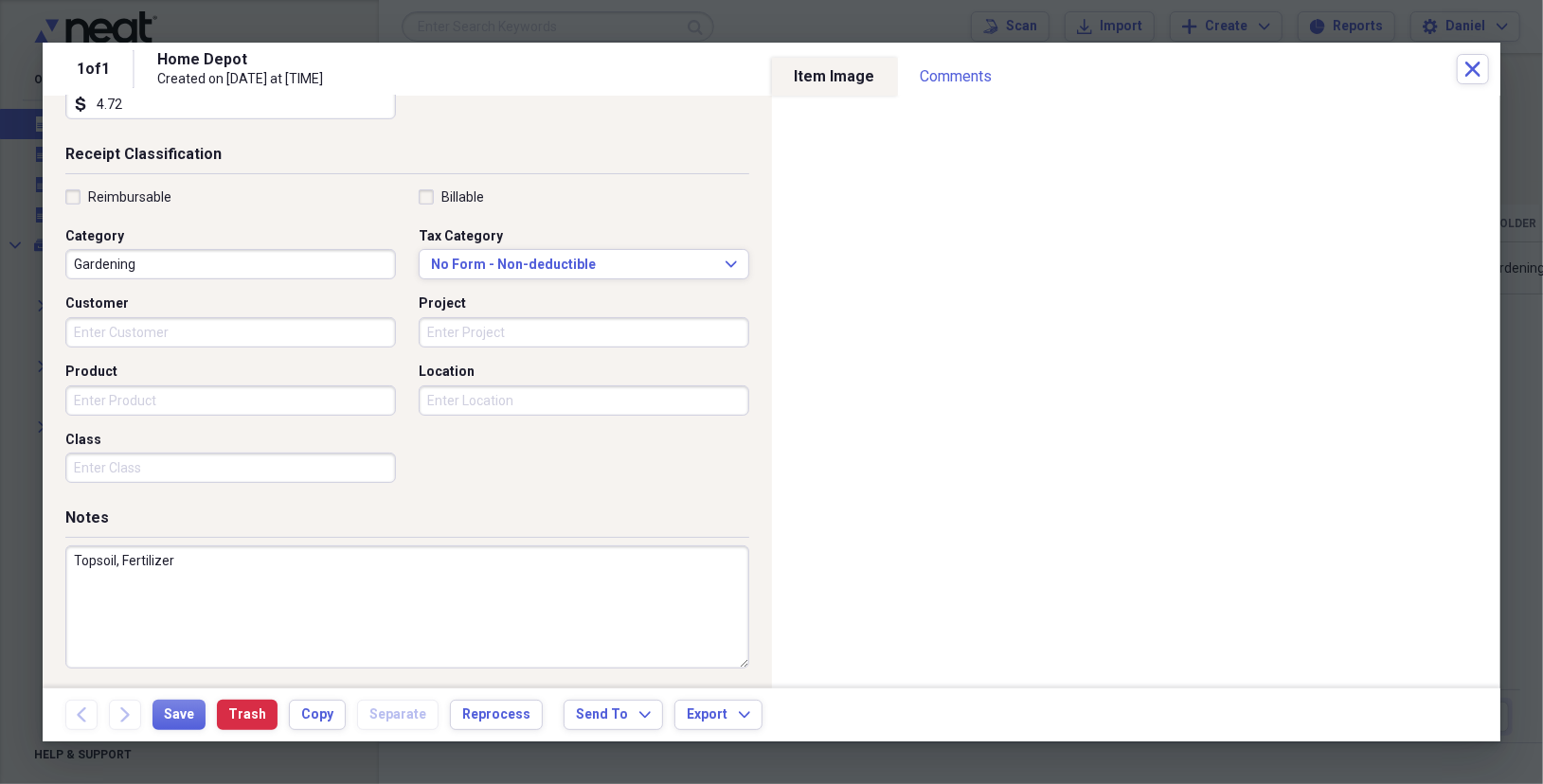 drag, startPoint x: 277, startPoint y: 661, endPoint x: 265, endPoint y: 681, distance: 23.323808 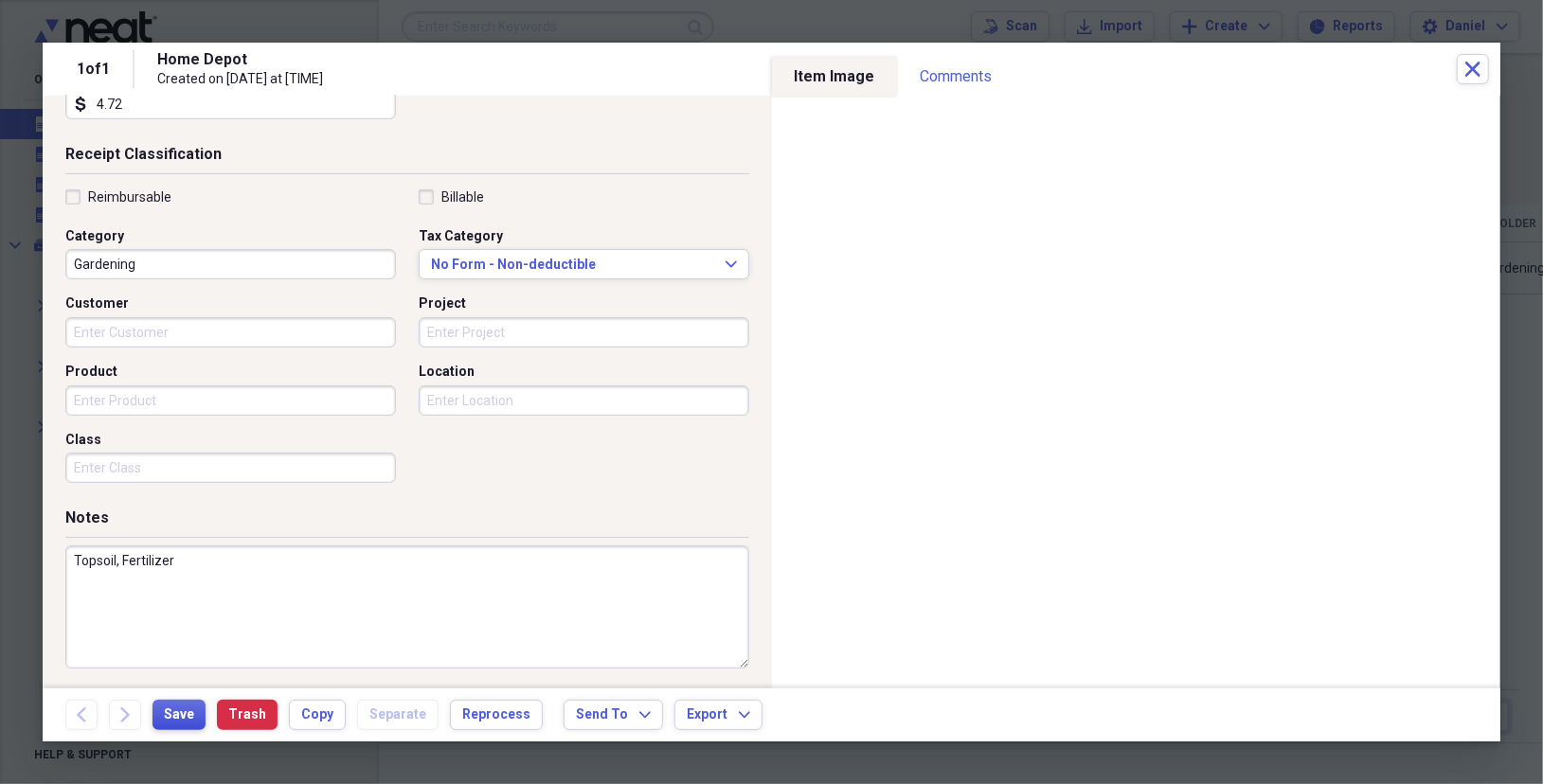 type on "Topsoil, Fertilizer" 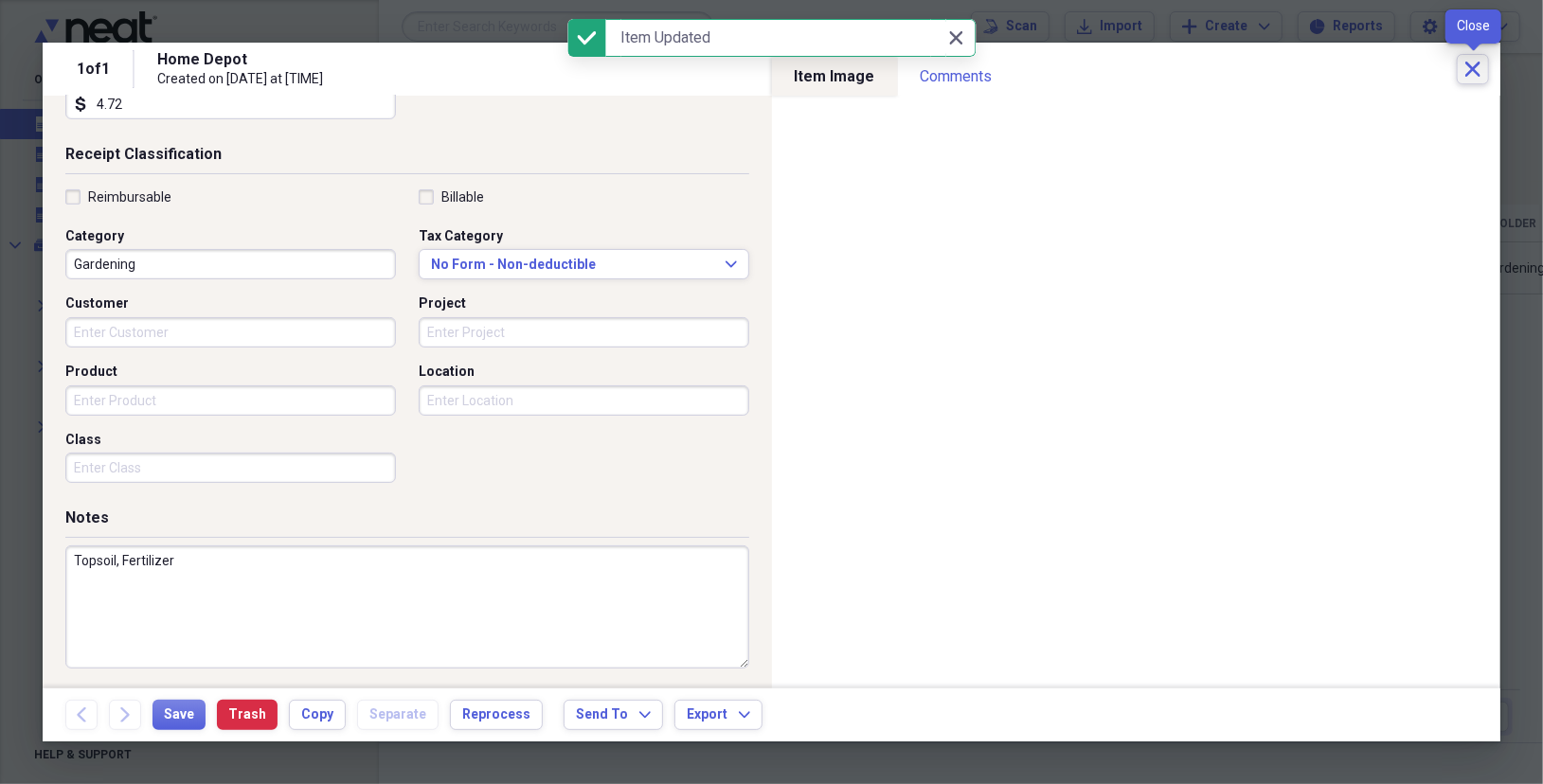 click on "Close" at bounding box center [1473, 69] 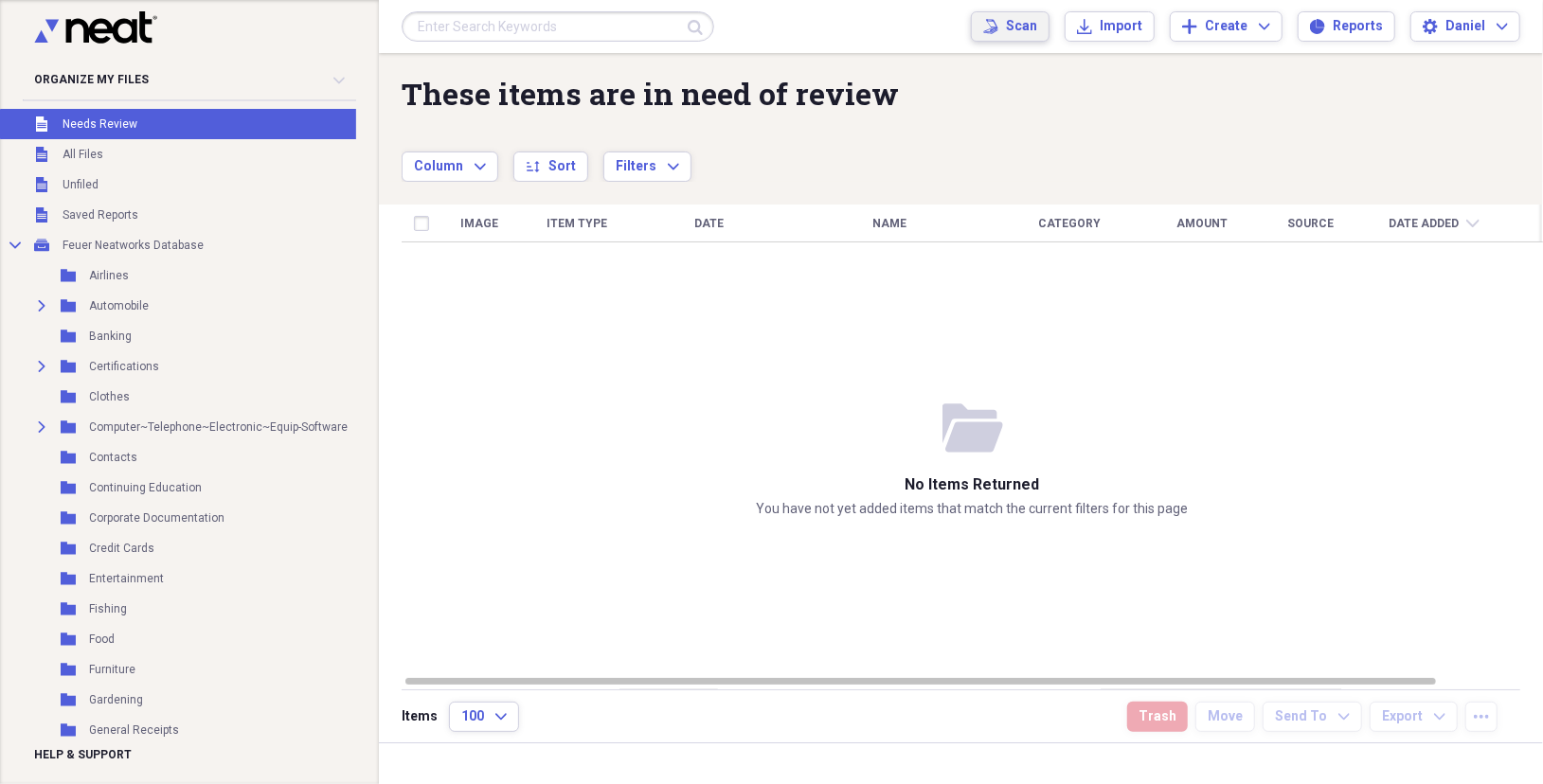click 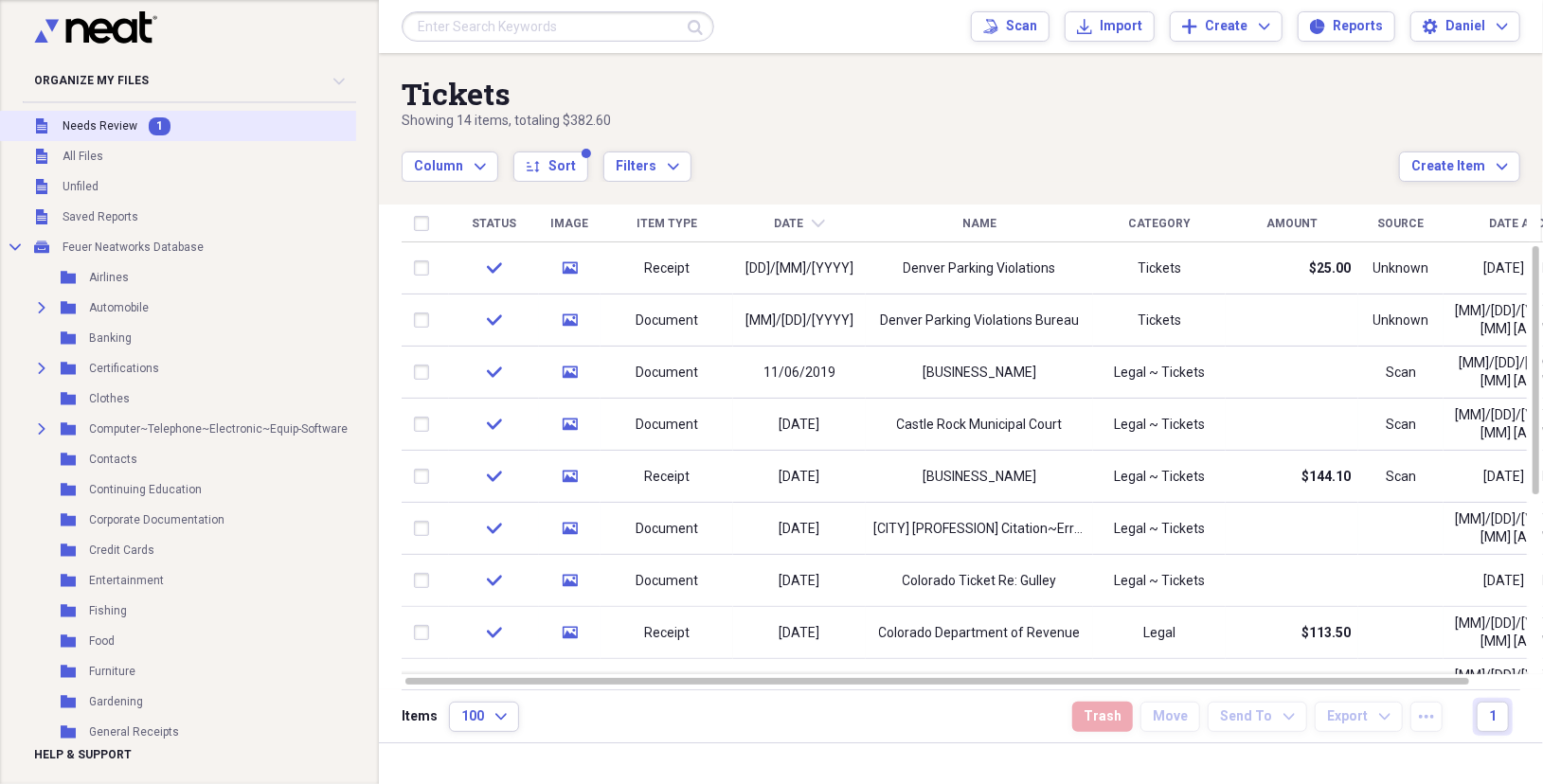 click on "Needs Review" at bounding box center [99, 126] 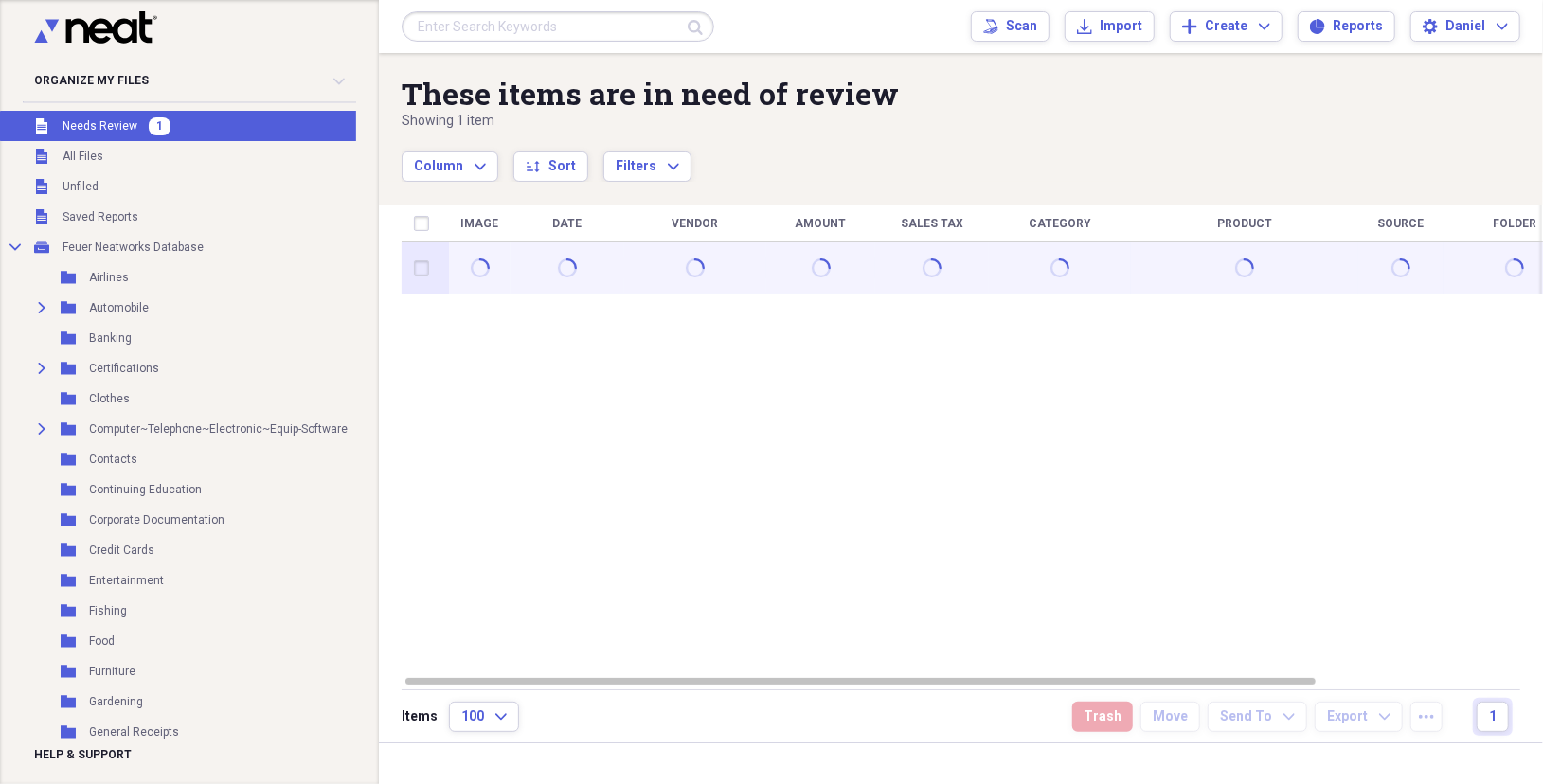 click at bounding box center [425, 268] 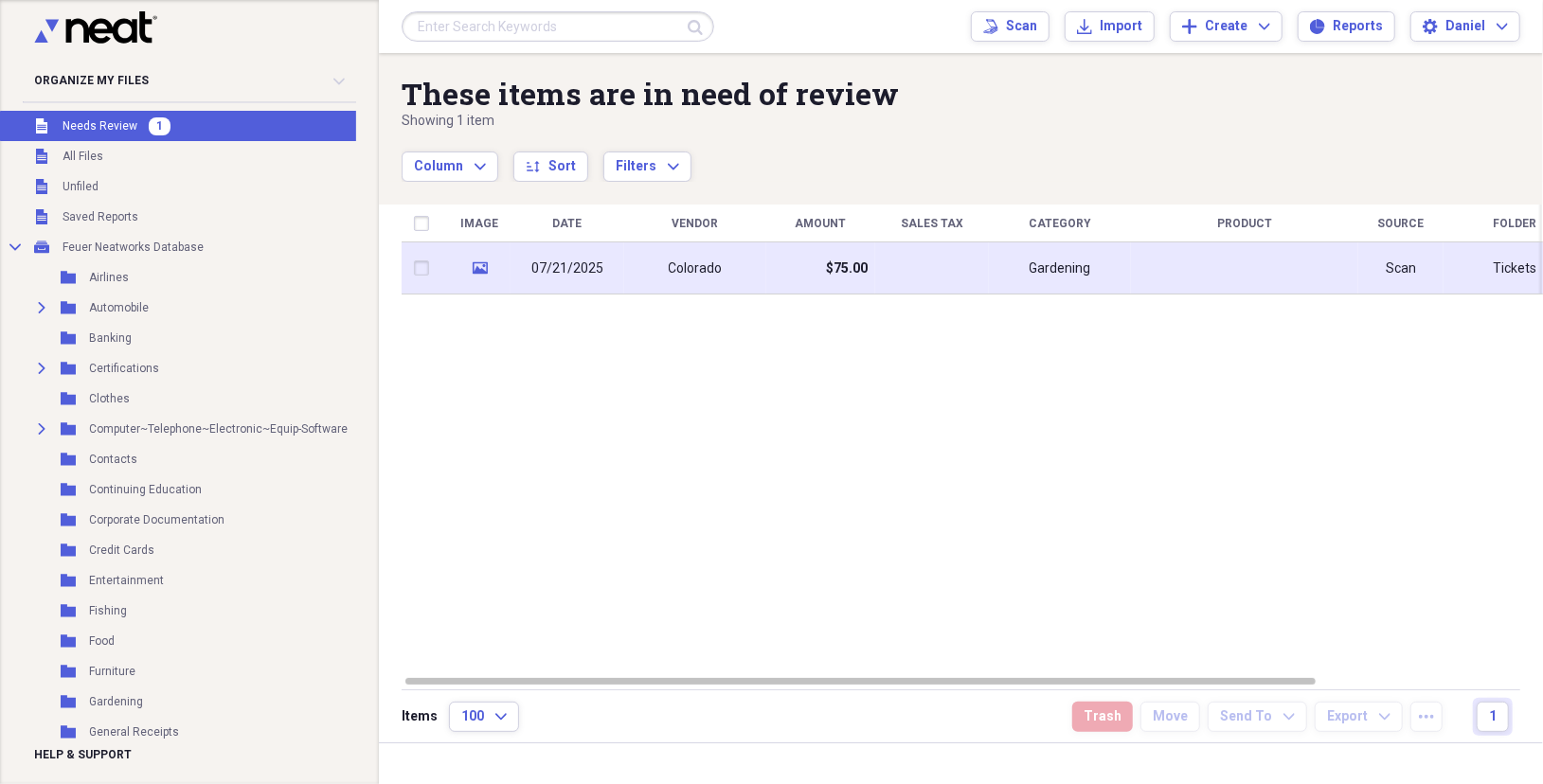 click on "media" at bounding box center [479, 268] 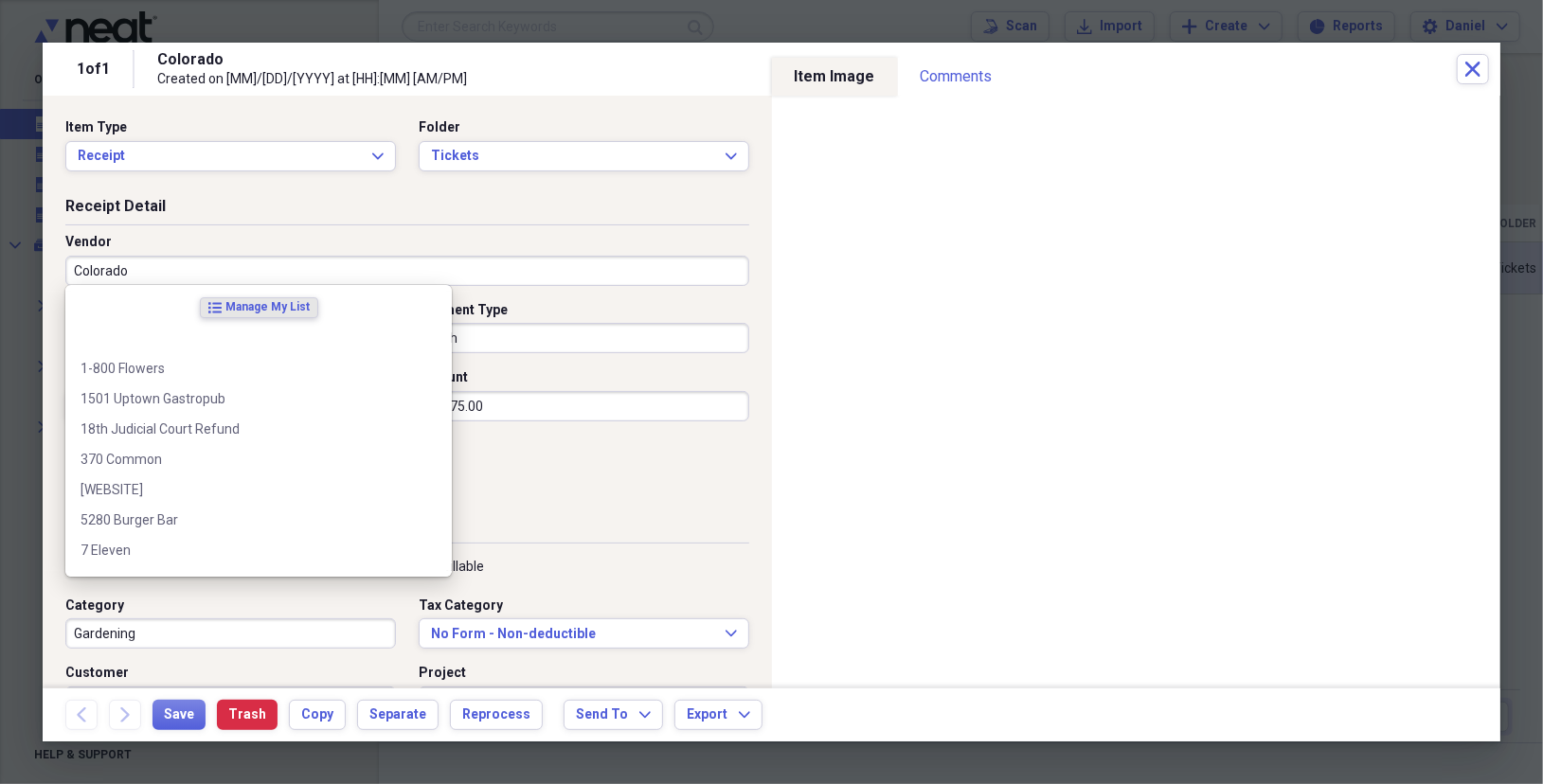 click on "Colorado" at bounding box center (407, 271) 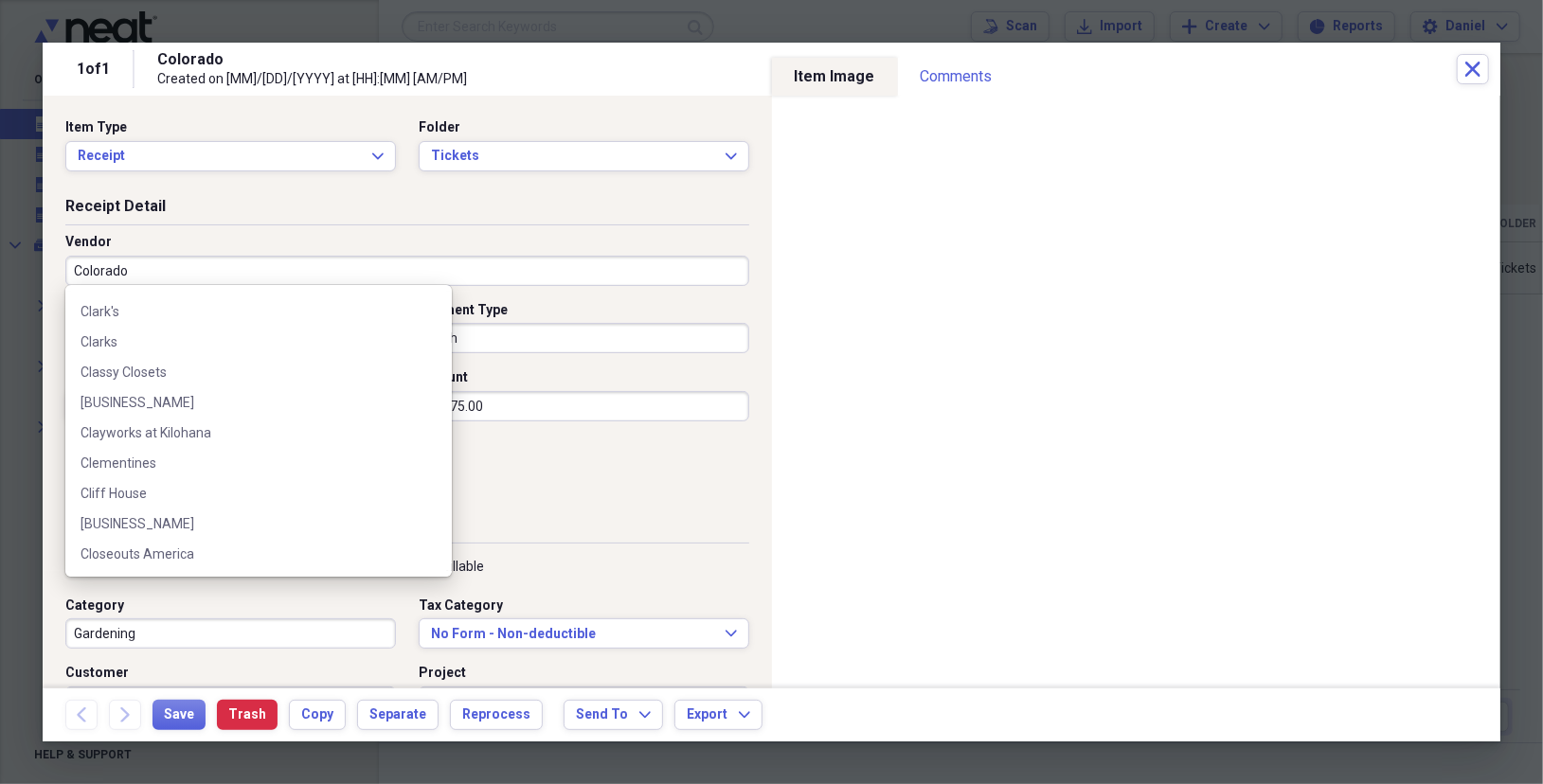scroll, scrollTop: 11382, scrollLeft: 0, axis: vertical 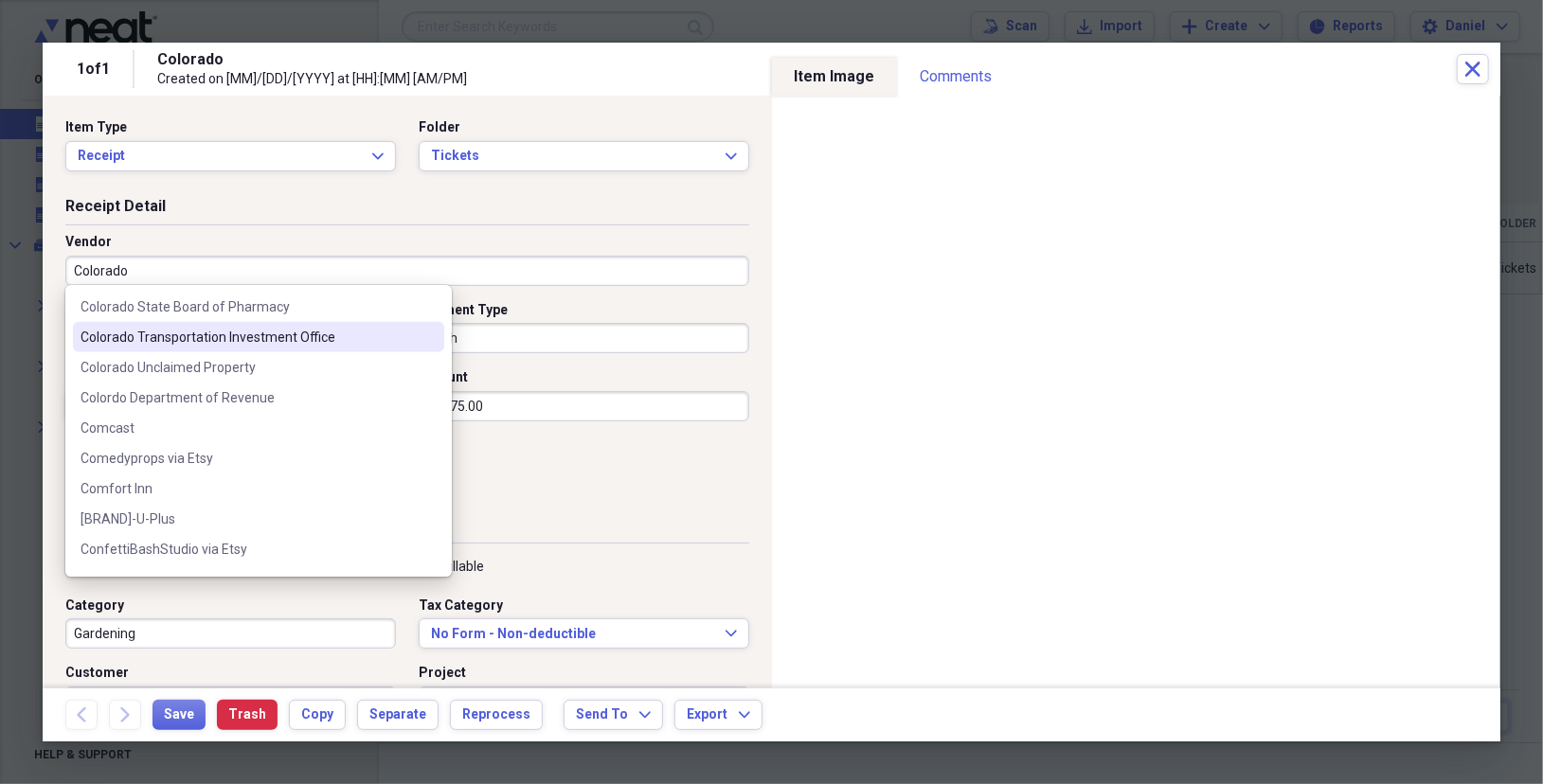 click on "Colorado Transportation Investment Office" at bounding box center (247, 337) 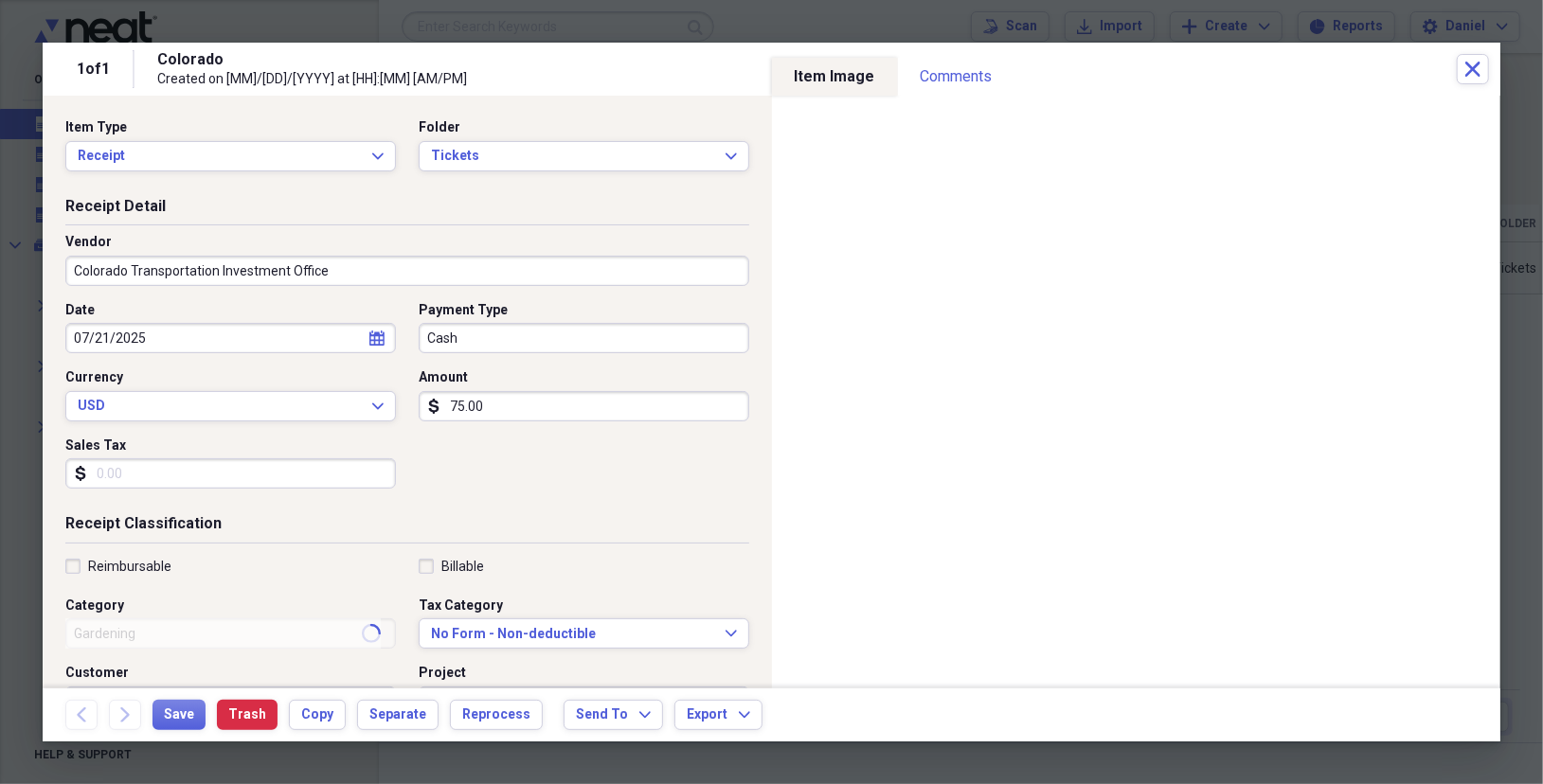 type on "Tolls" 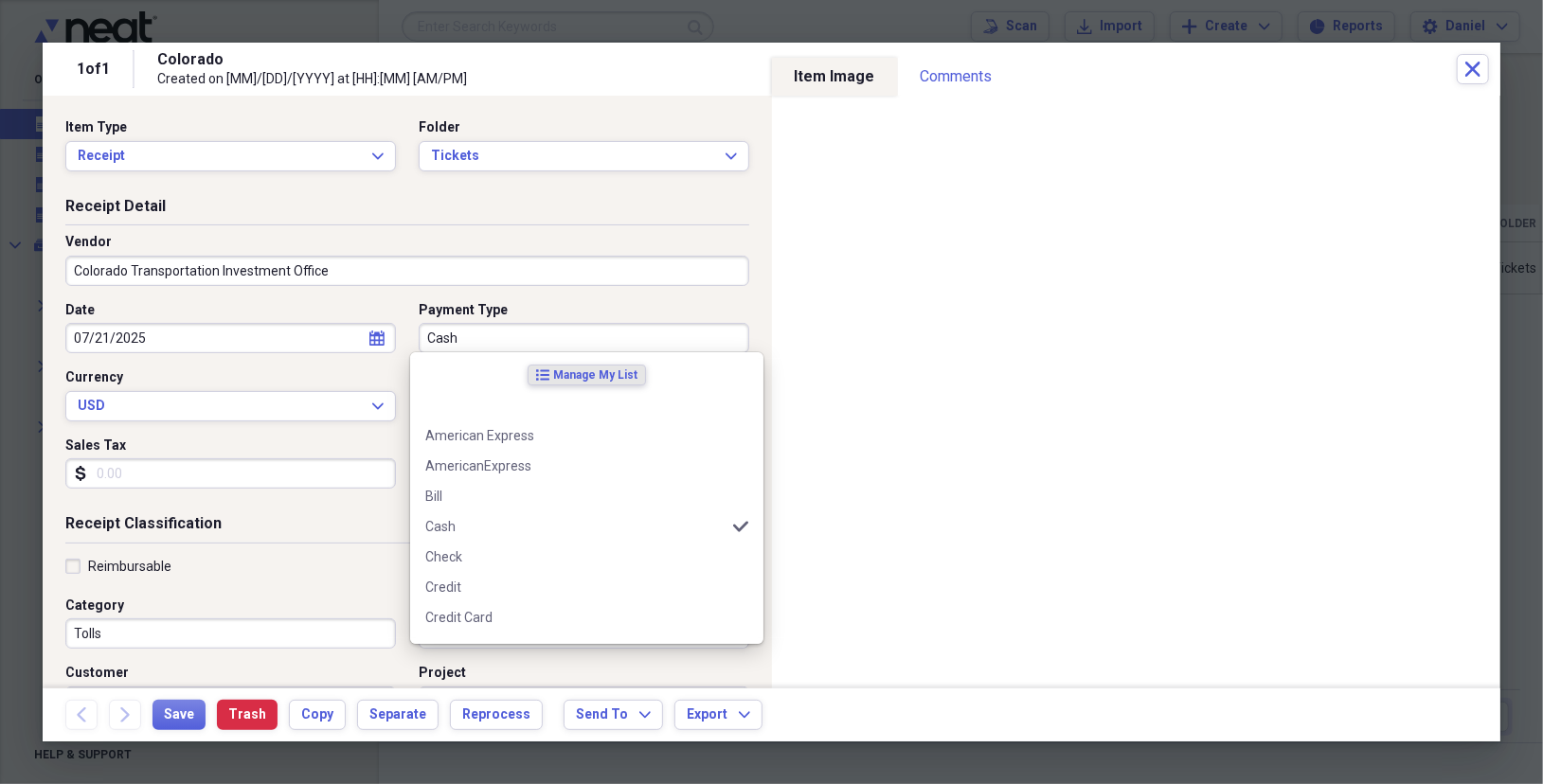 click on "Cash" at bounding box center (583, 338) 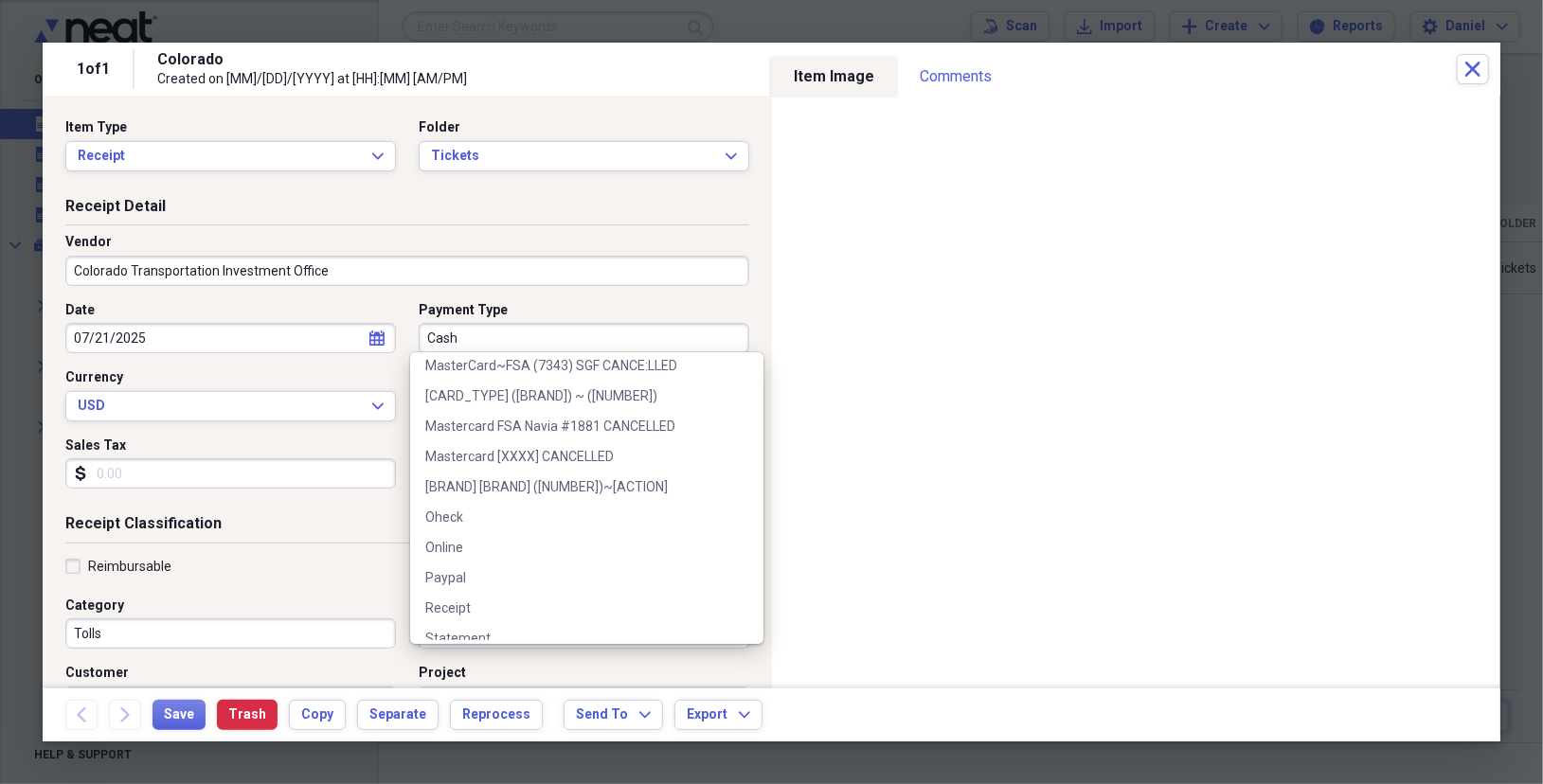scroll, scrollTop: 960, scrollLeft: 0, axis: vertical 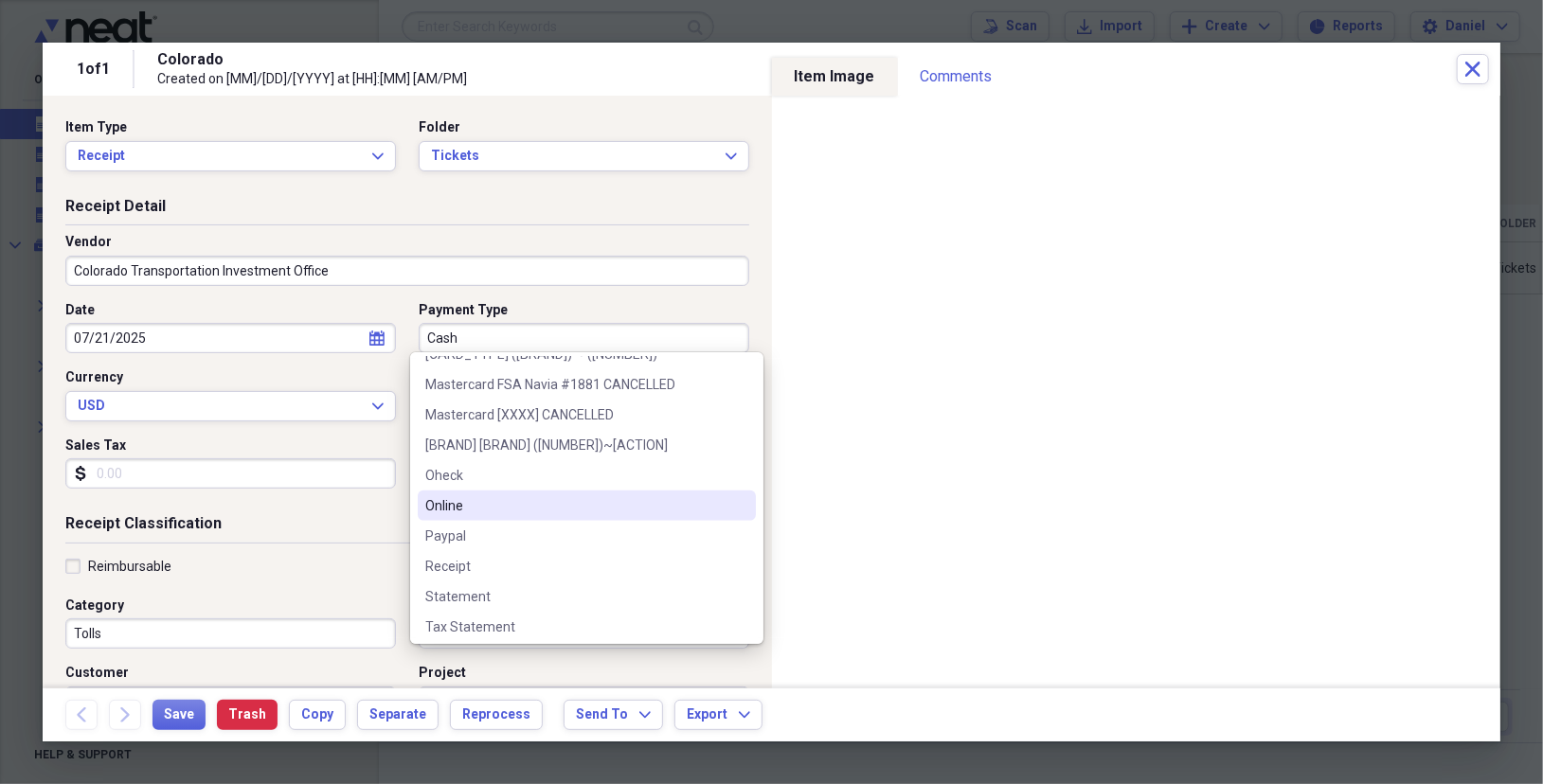 click on "Online" at bounding box center [575, 506] 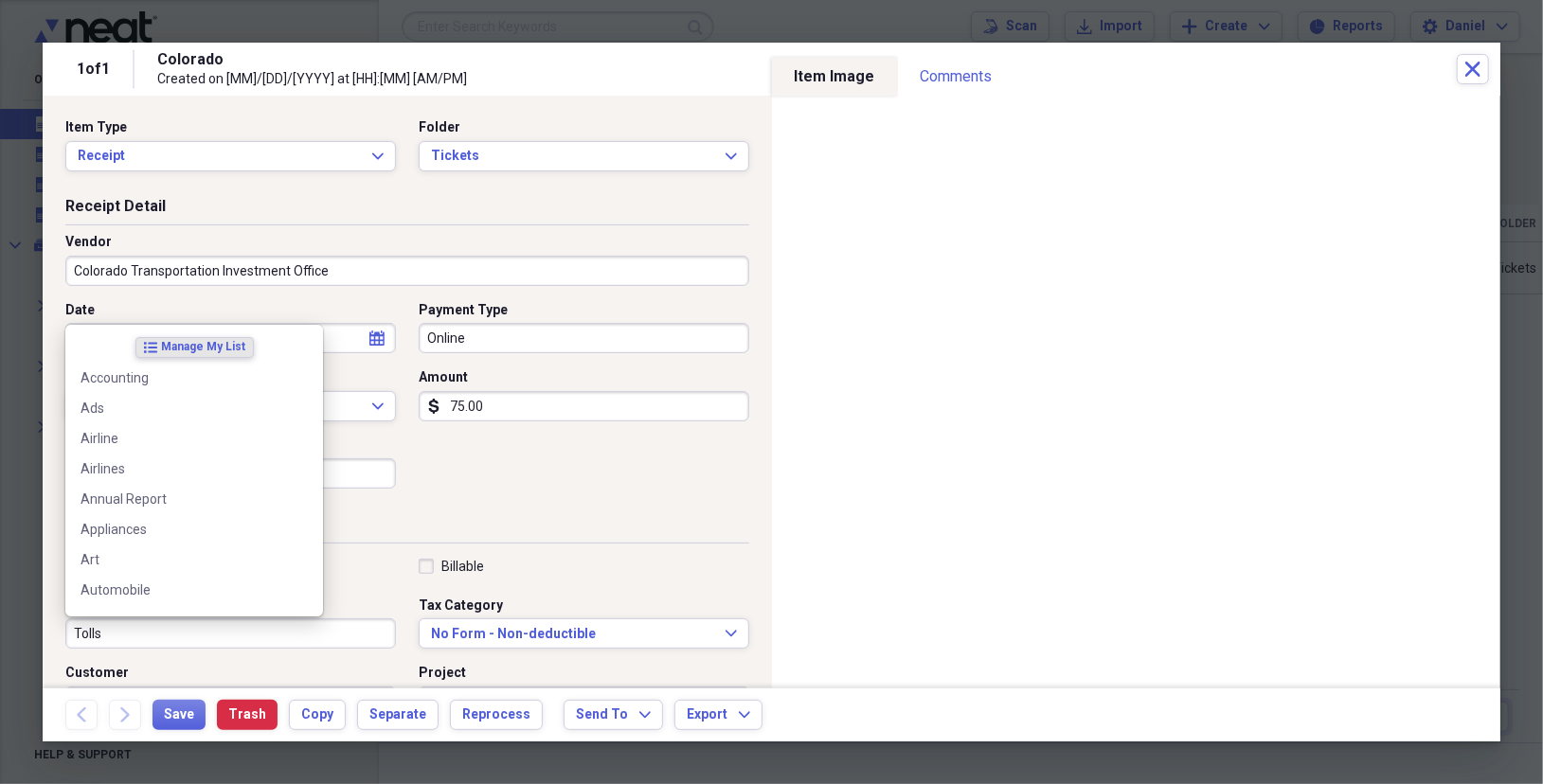 click on "Tolls" at bounding box center [230, 633] 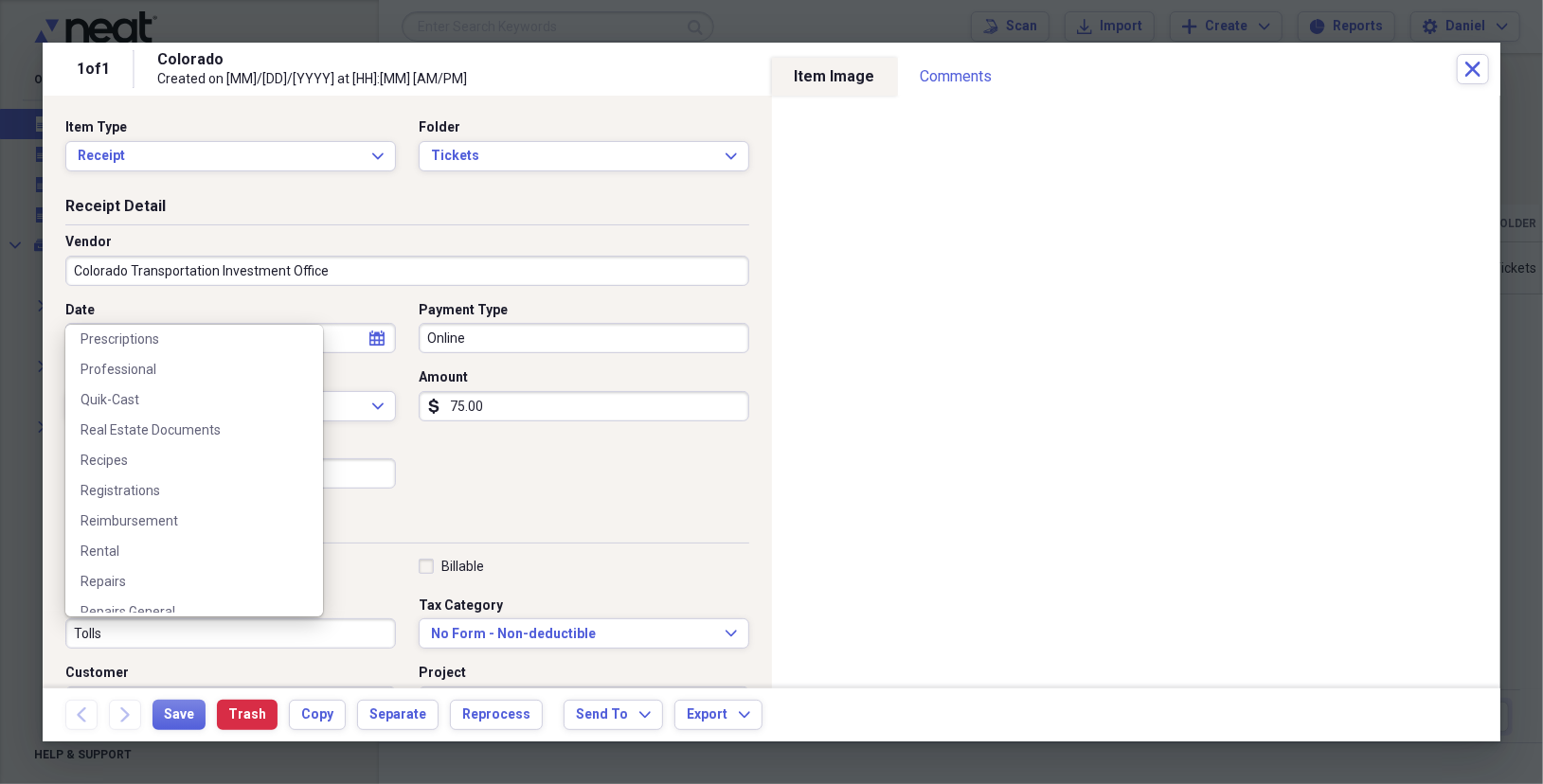 scroll, scrollTop: 4979, scrollLeft: 0, axis: vertical 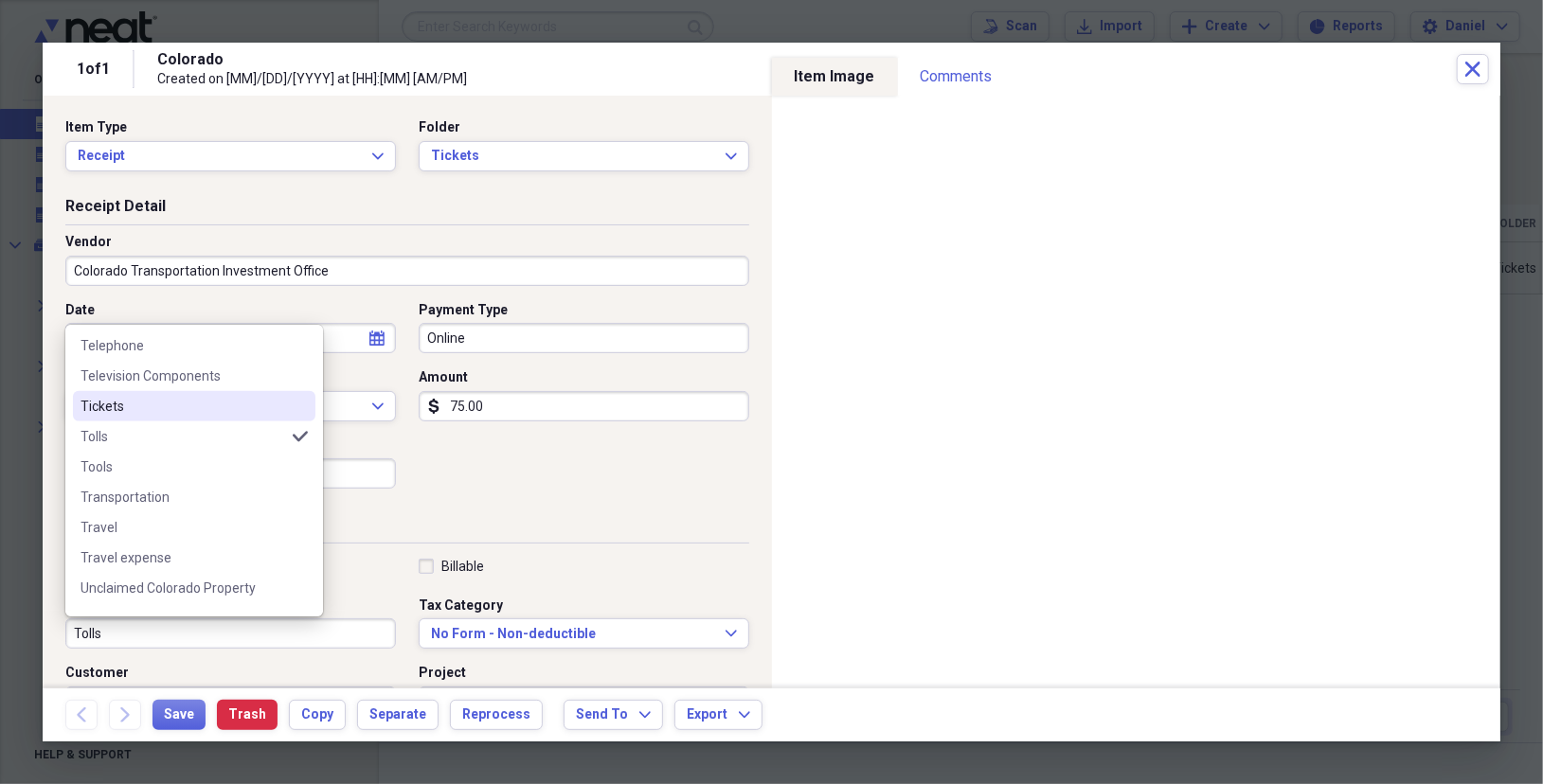 click on "Tickets" at bounding box center [183, 406] 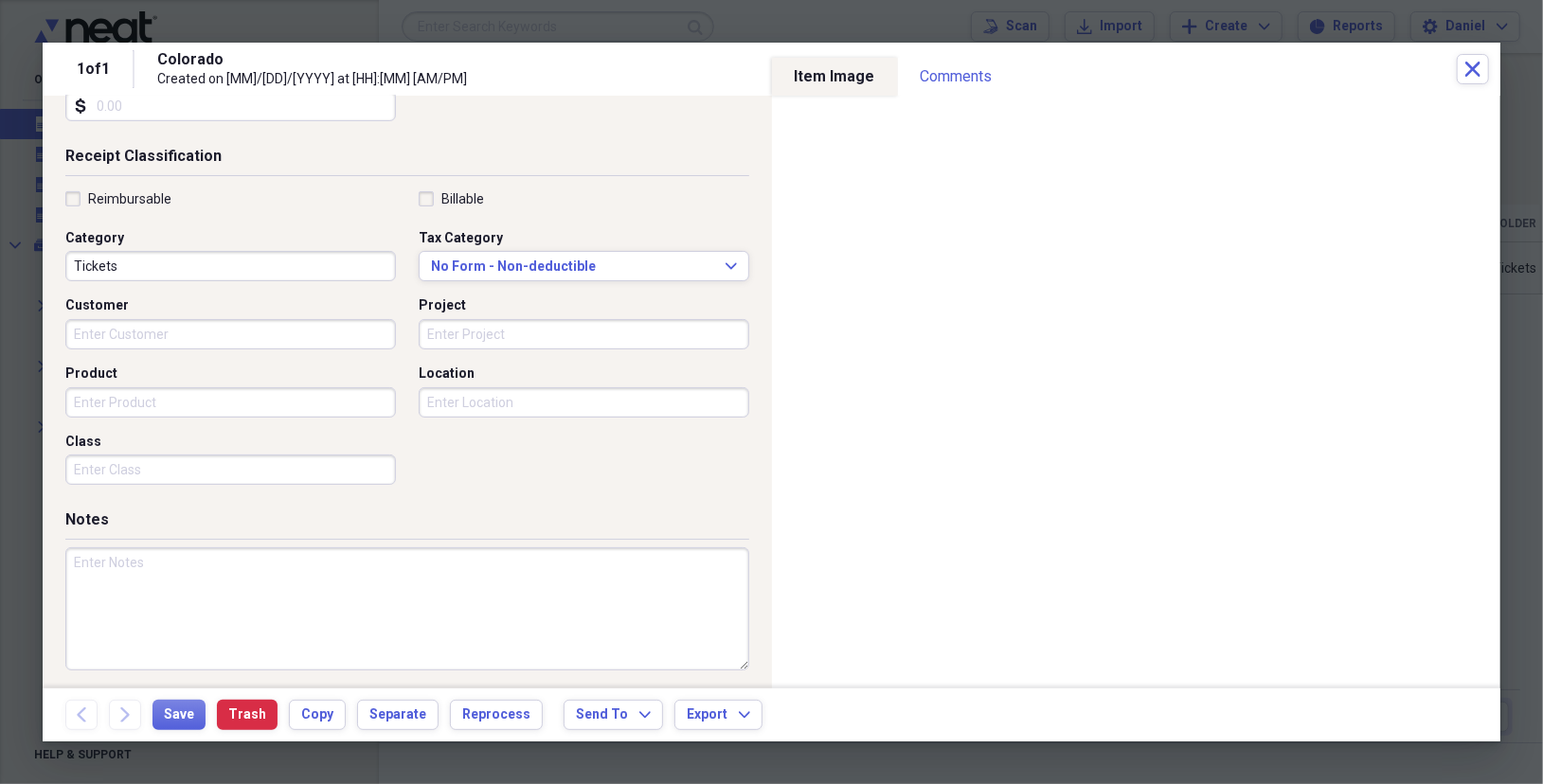 scroll, scrollTop: 369, scrollLeft: 0, axis: vertical 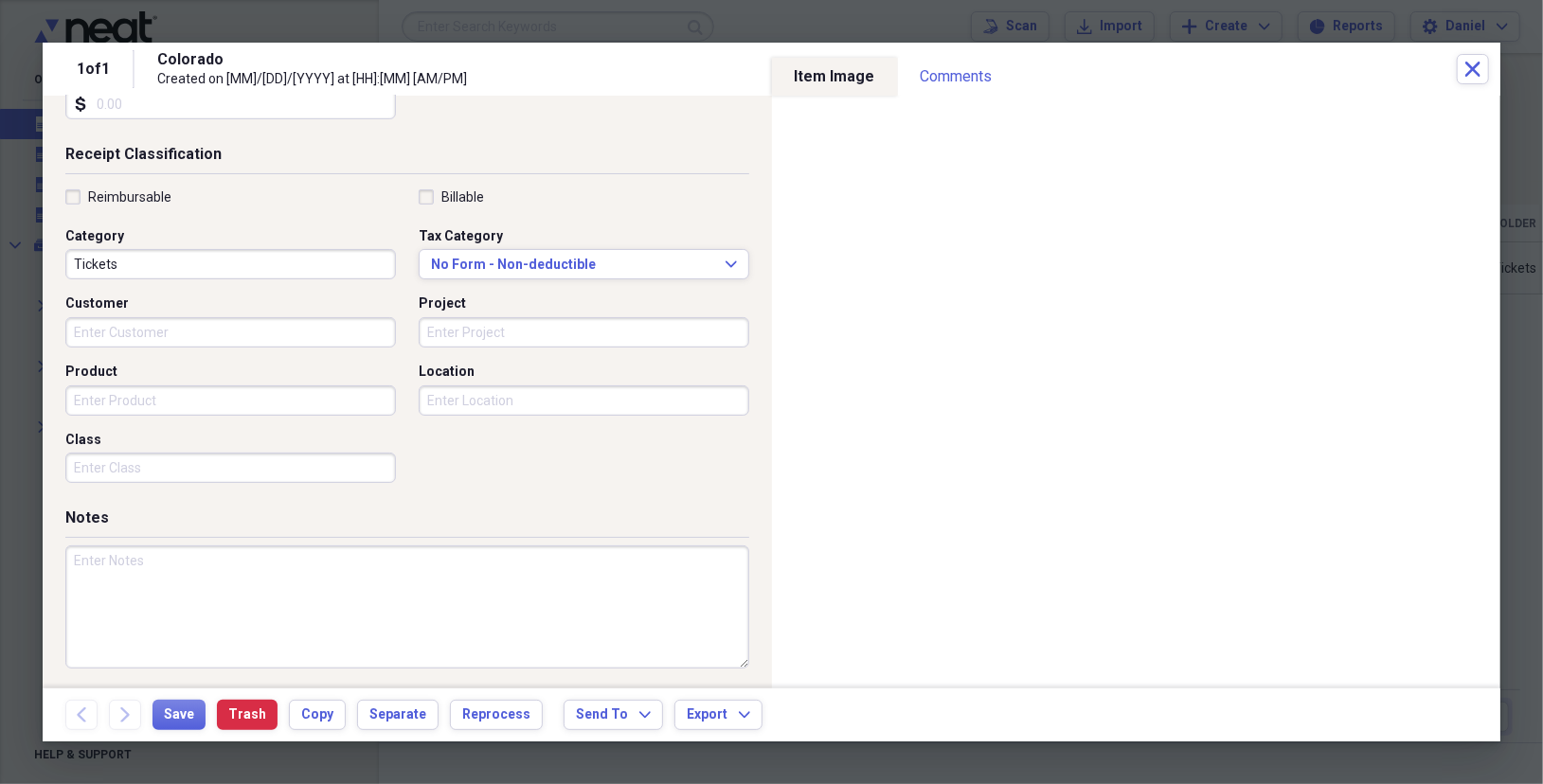 click at bounding box center (407, 607) 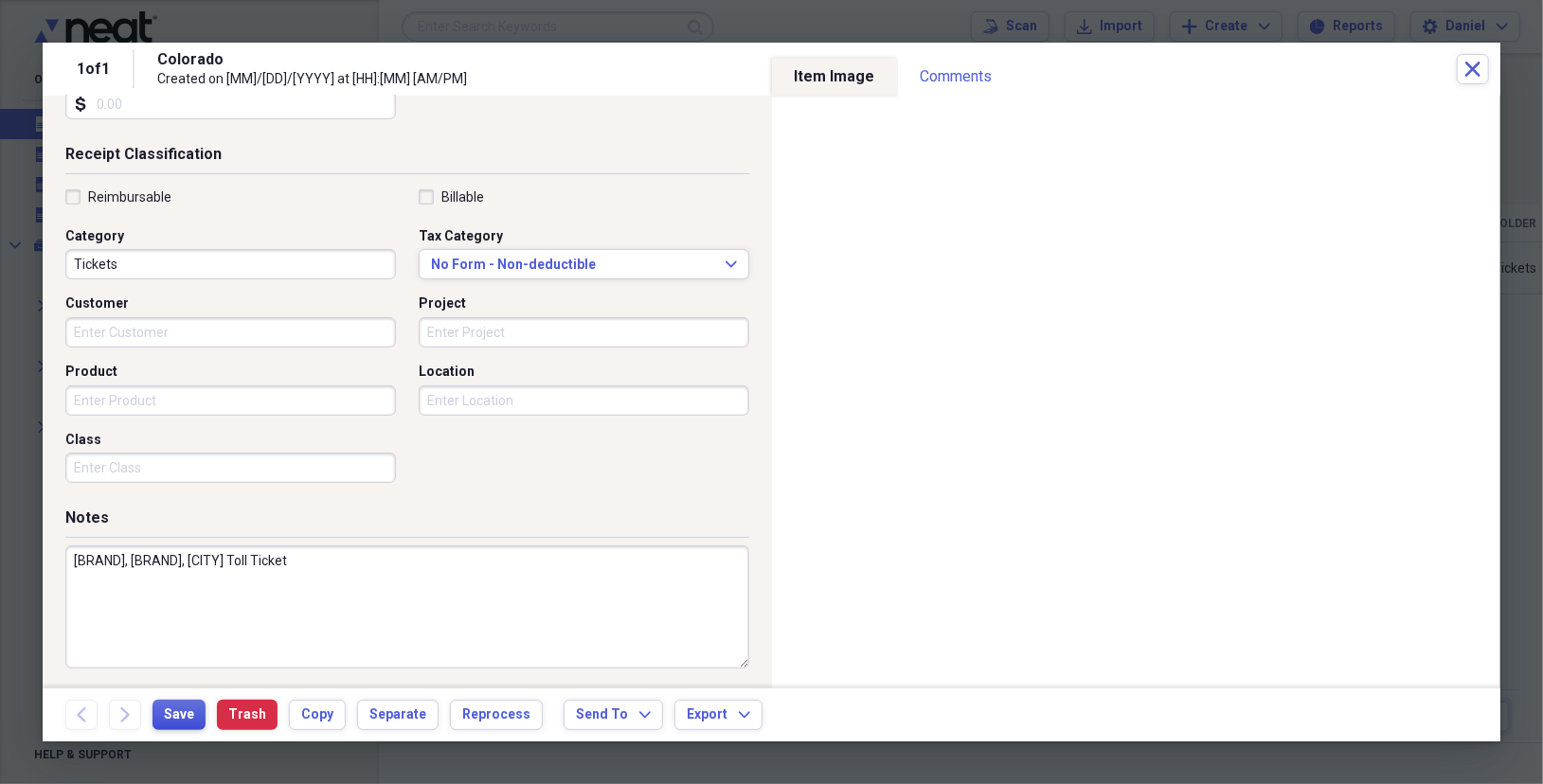 type on "[BRAND], [BRAND], [CITY] Toll Ticket" 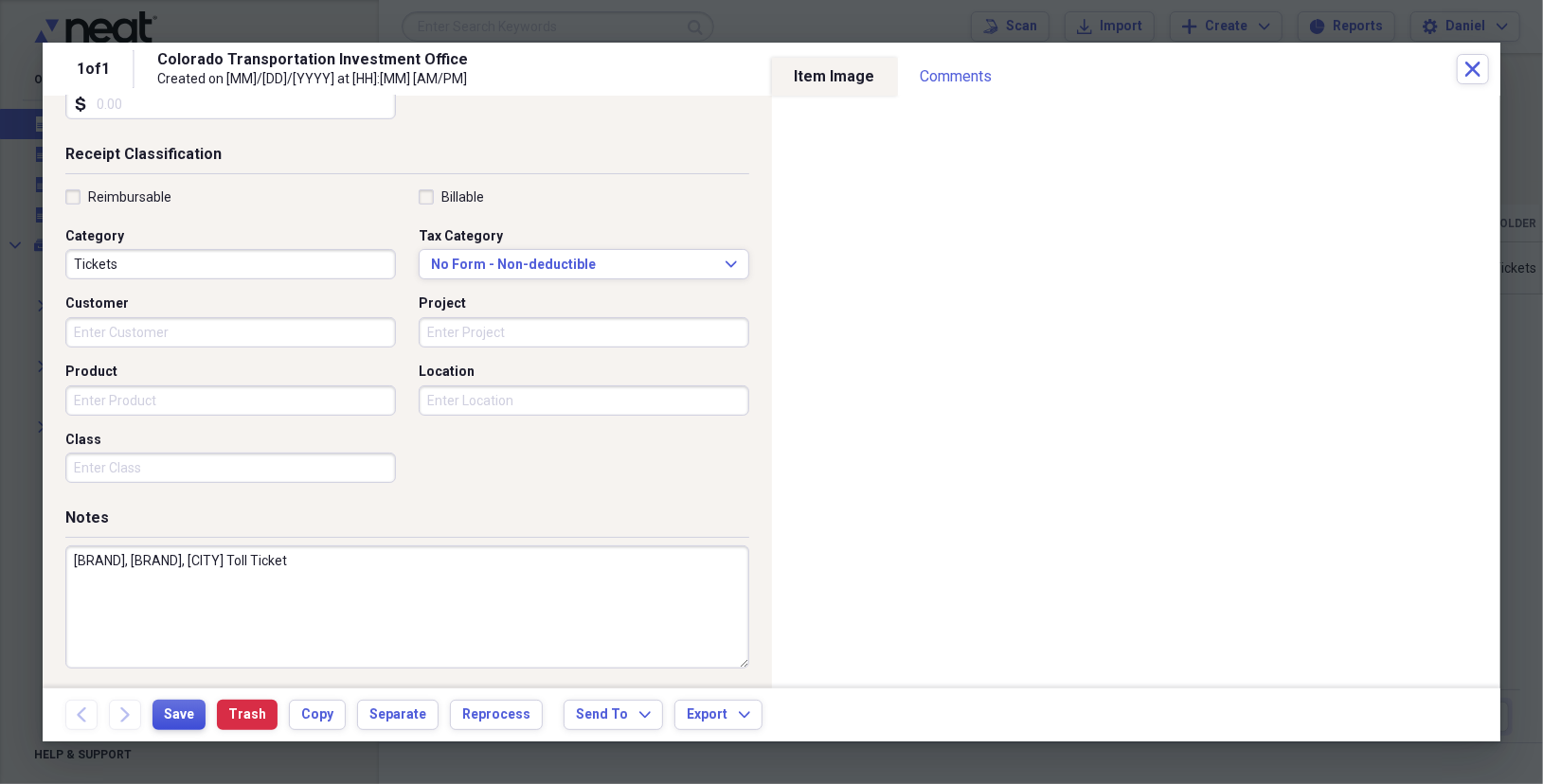 click on "Save" at bounding box center [179, 715] 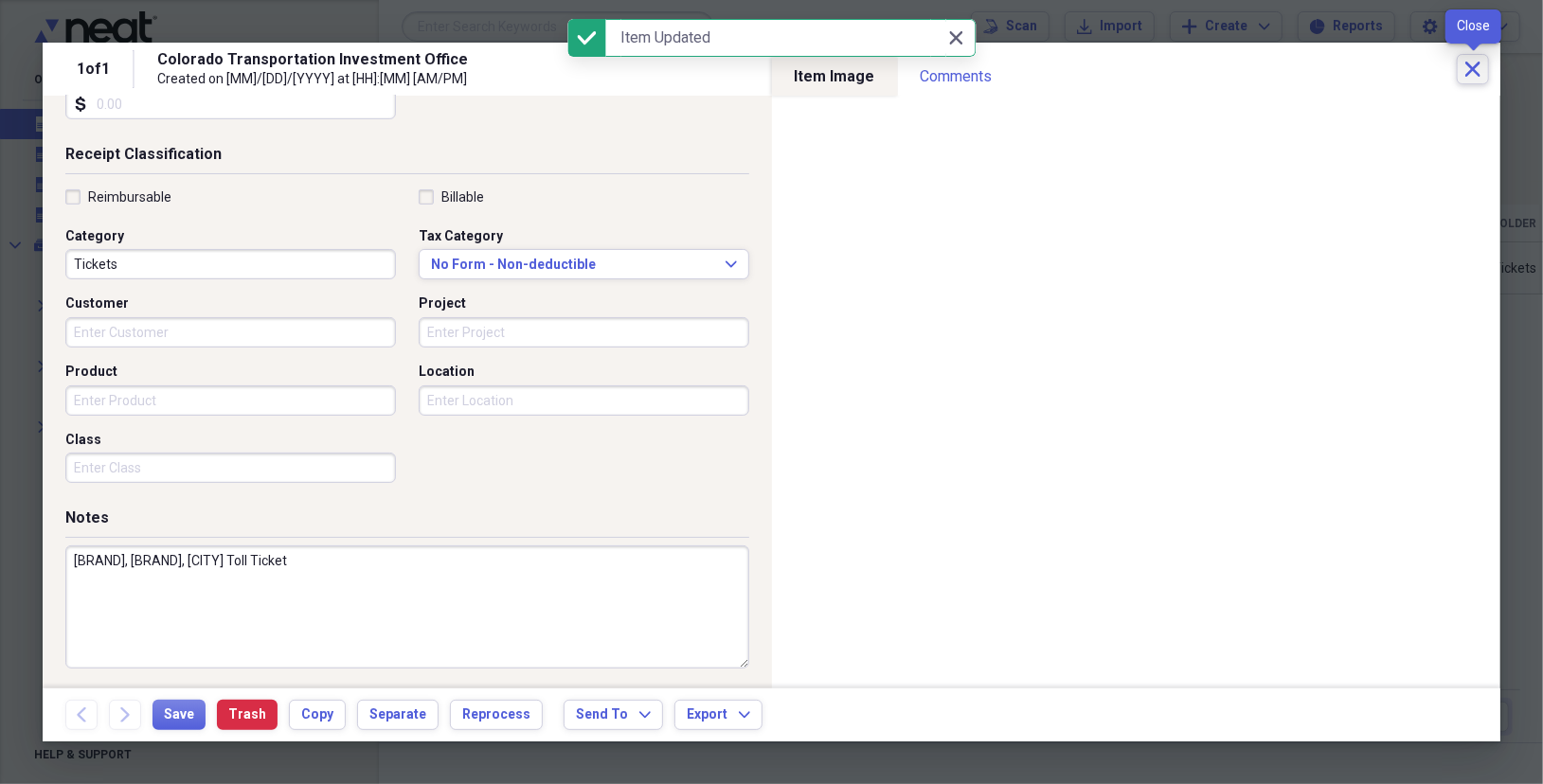 click on "Close" 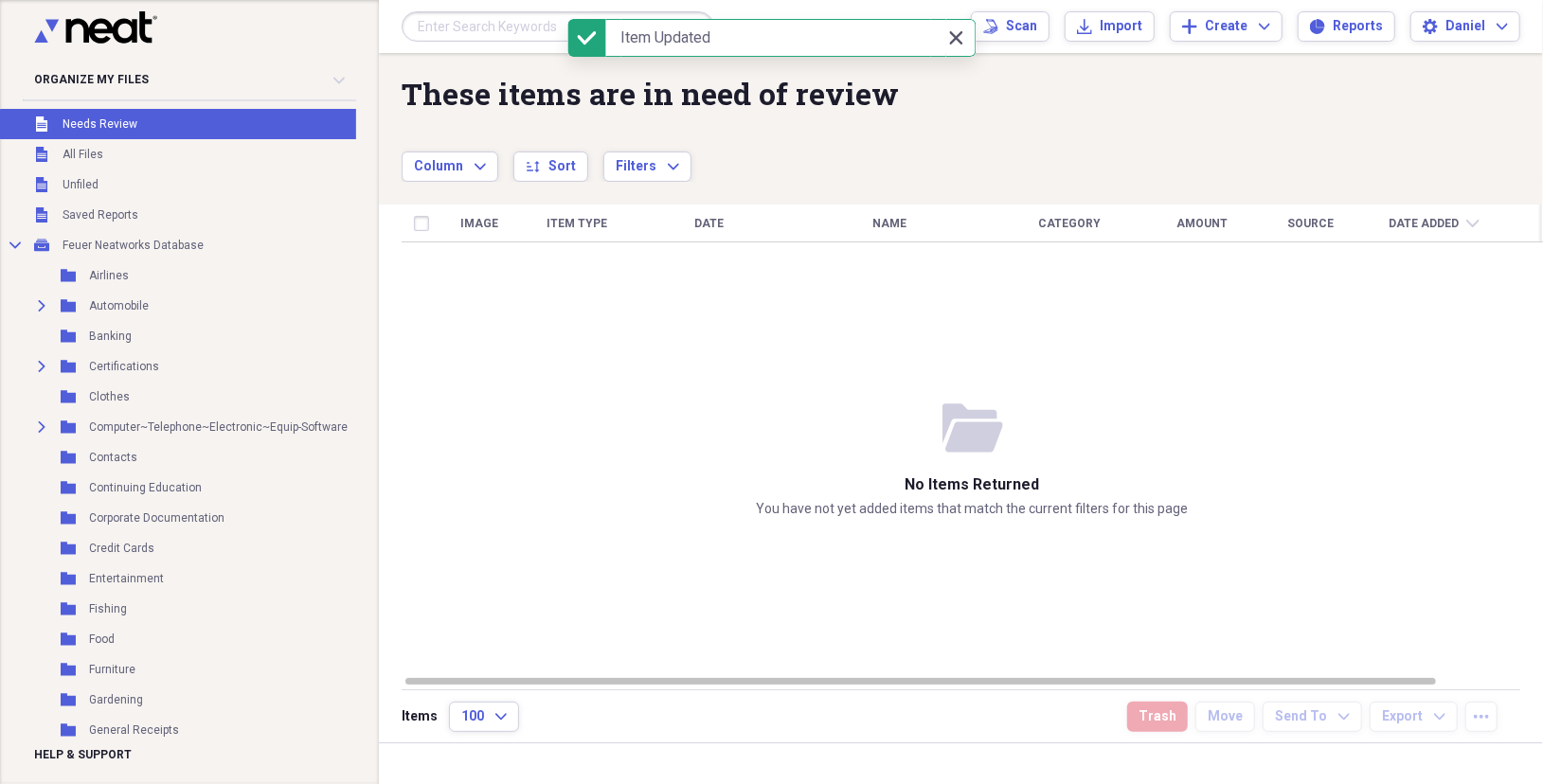 click on "Close" 